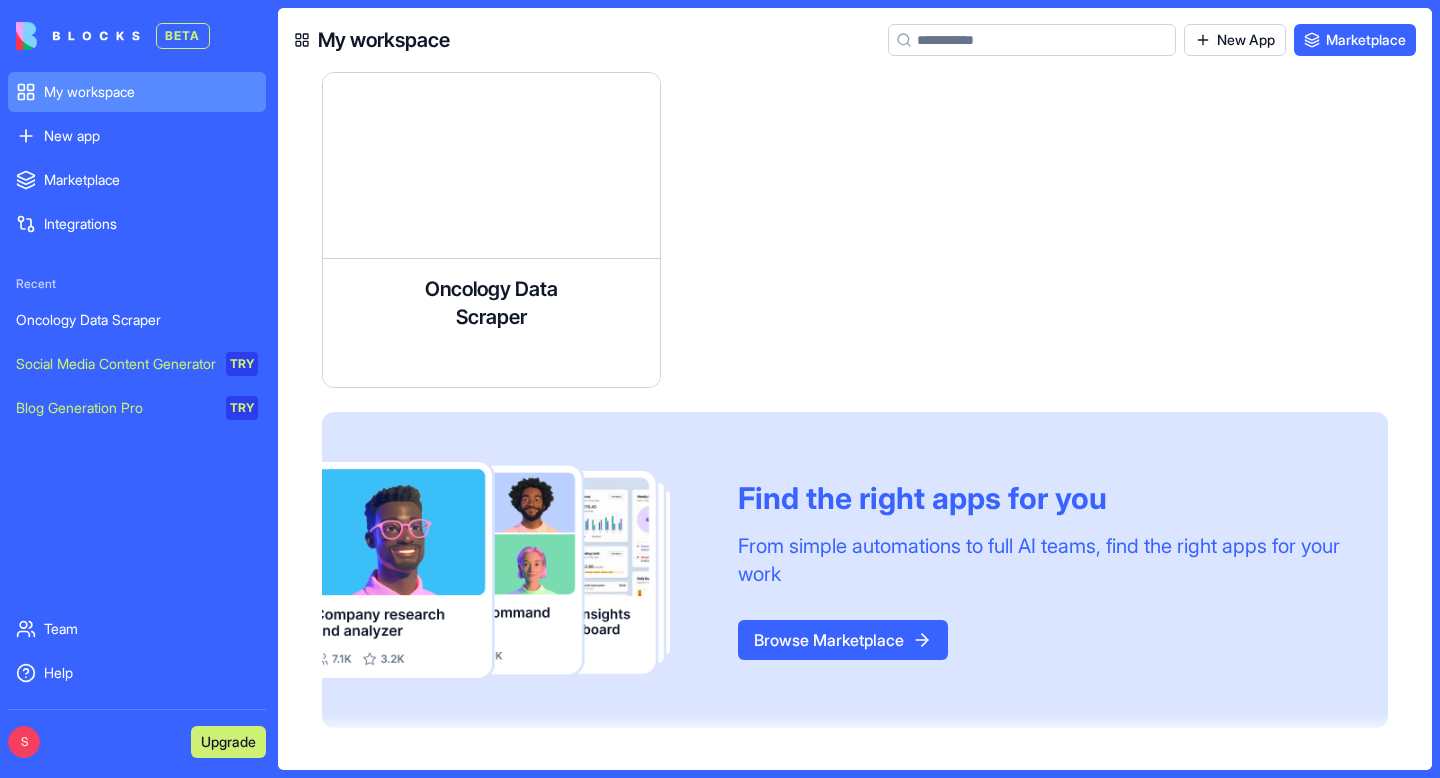 scroll, scrollTop: 0, scrollLeft: 0, axis: both 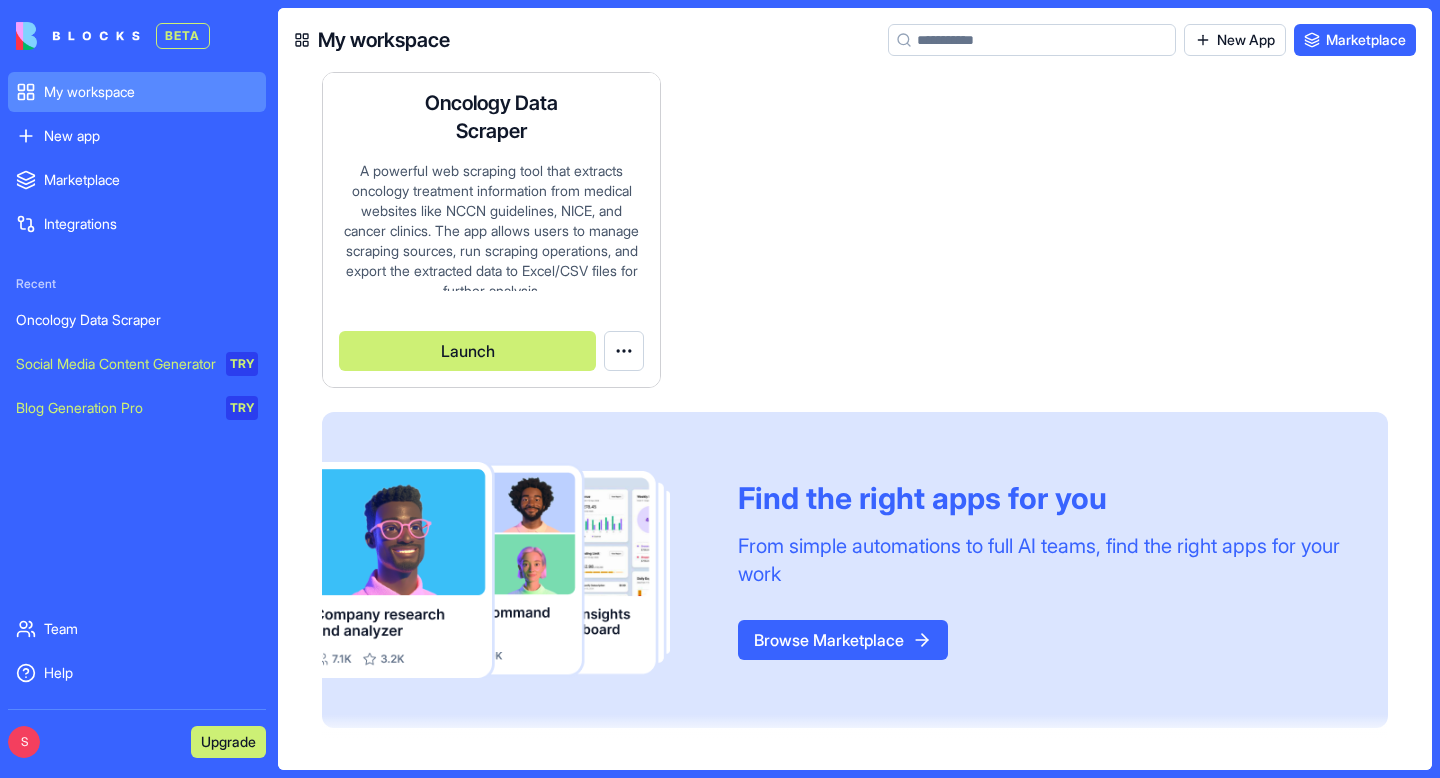 click on "A powerful web scraping tool that extracts oncology treatment information from medical websites like NCCN guidelines, NICE, and cancer clinics. The app allows users to manage scraping sources, run scraping operations, and export the extracted data to Excel/CSV files for further analysis." at bounding box center [491, 226] 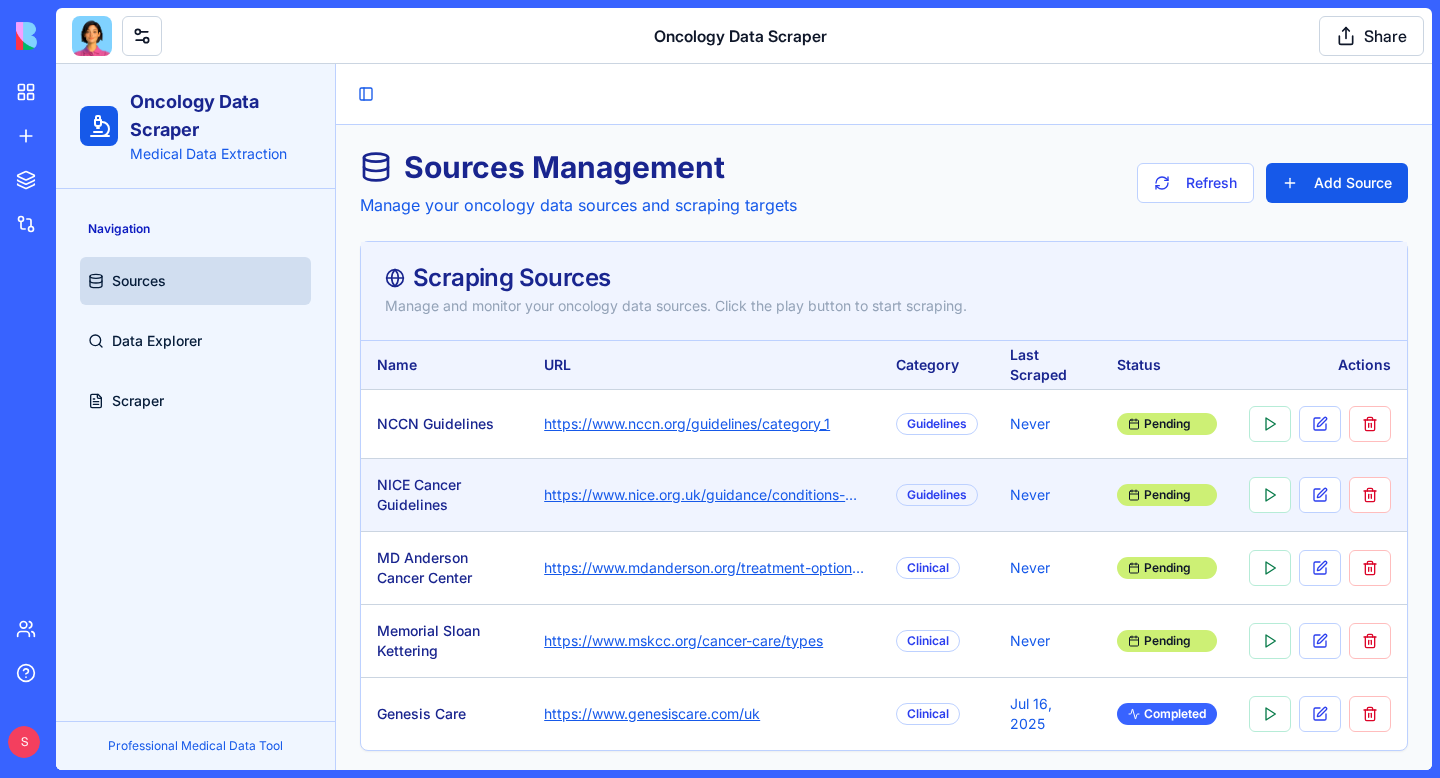 scroll, scrollTop: 5, scrollLeft: 0, axis: vertical 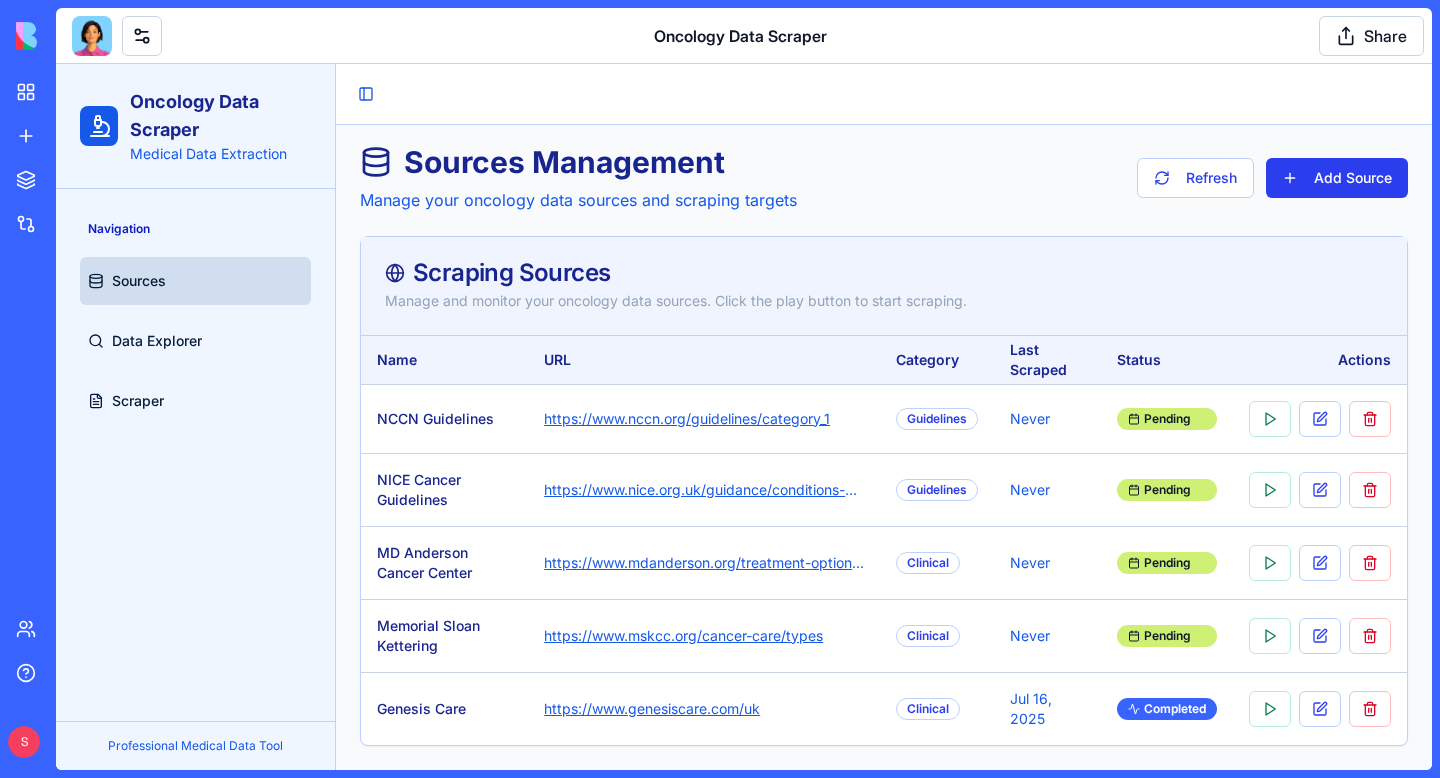 click on "Add Source" at bounding box center (1337, 178) 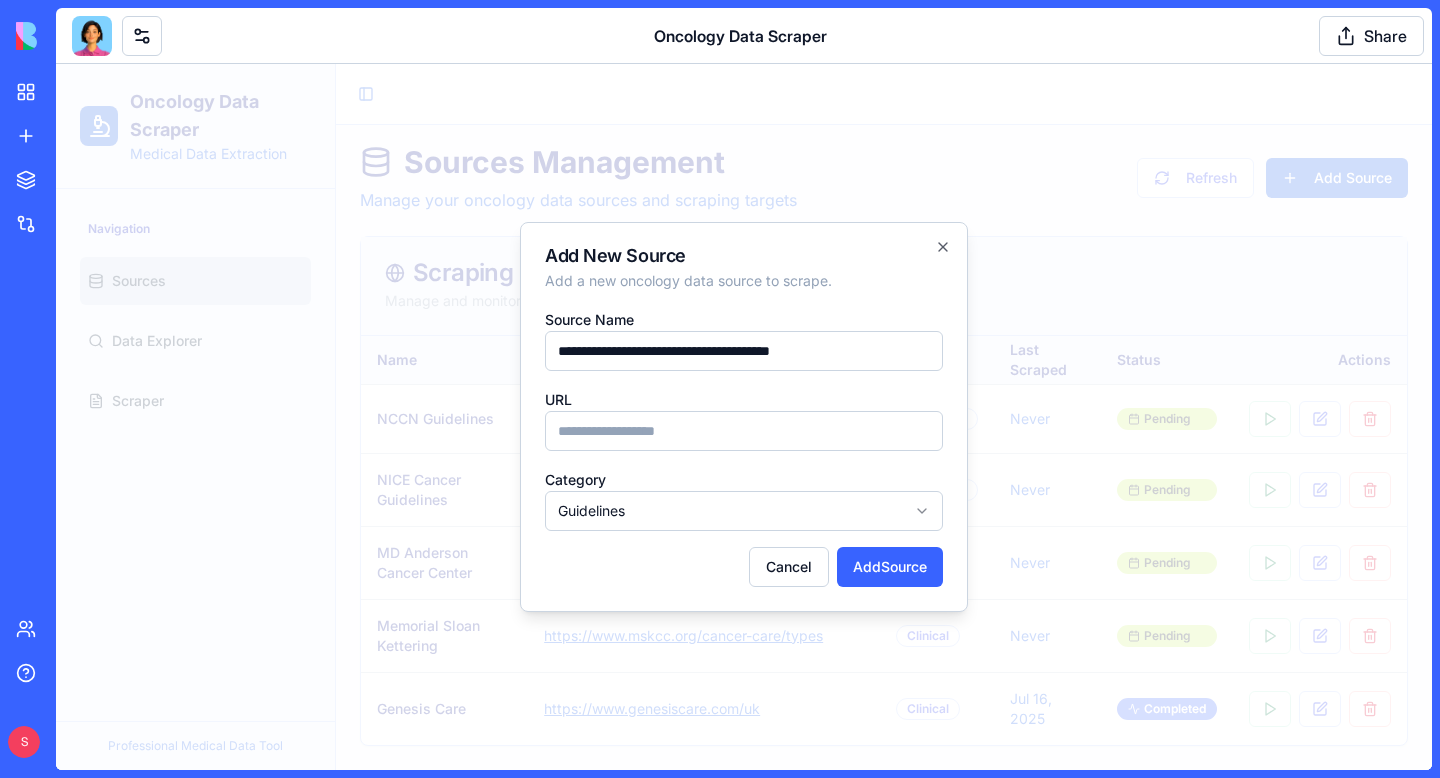 type on "**********" 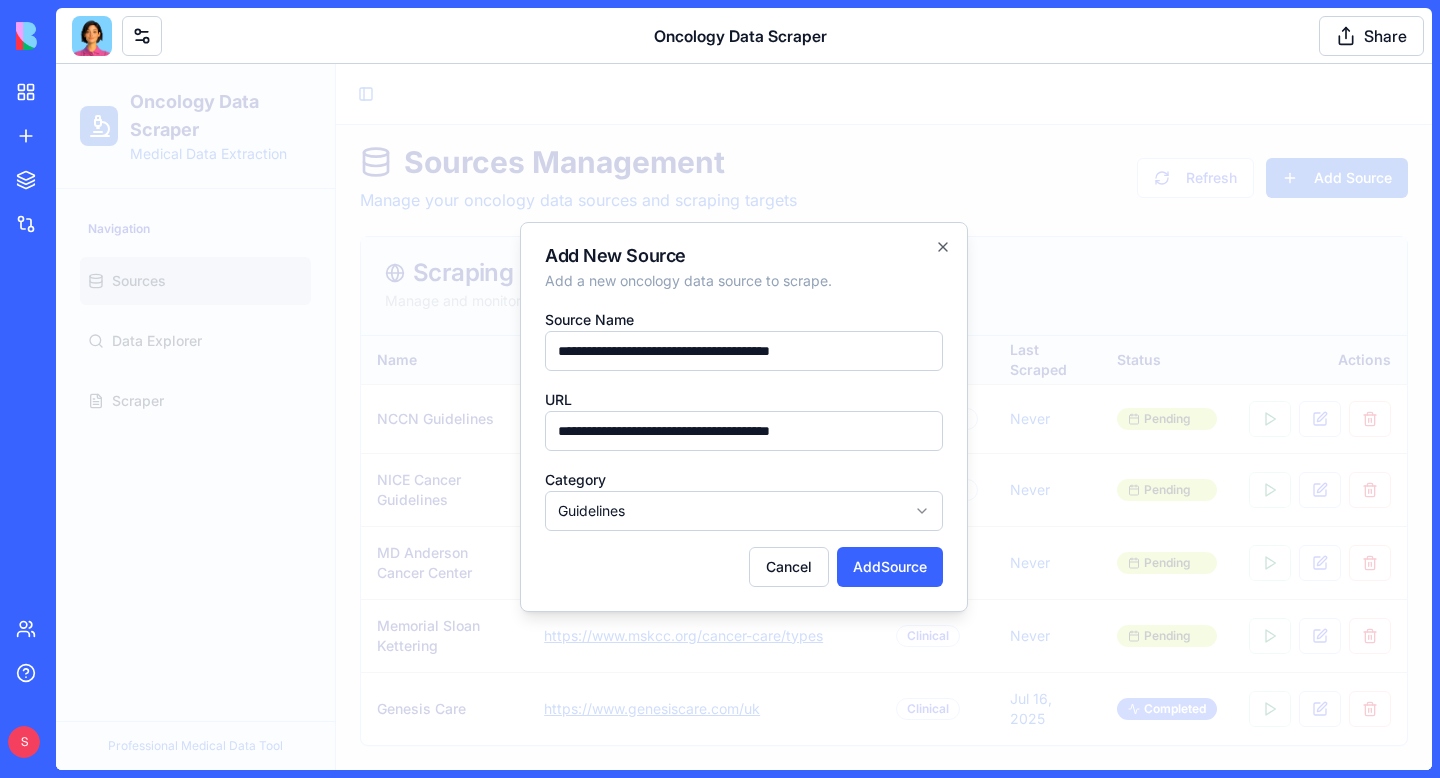 type on "**********" 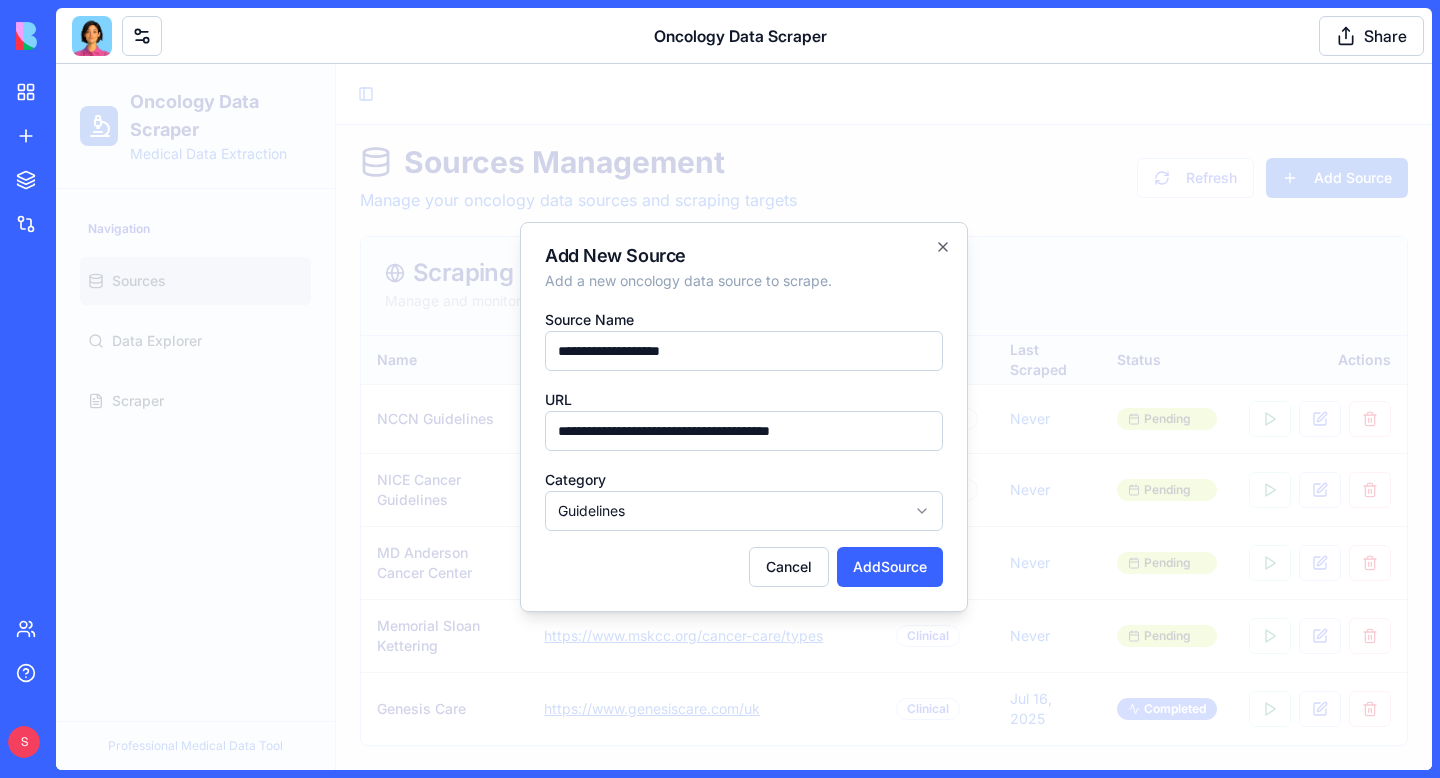 type on "**********" 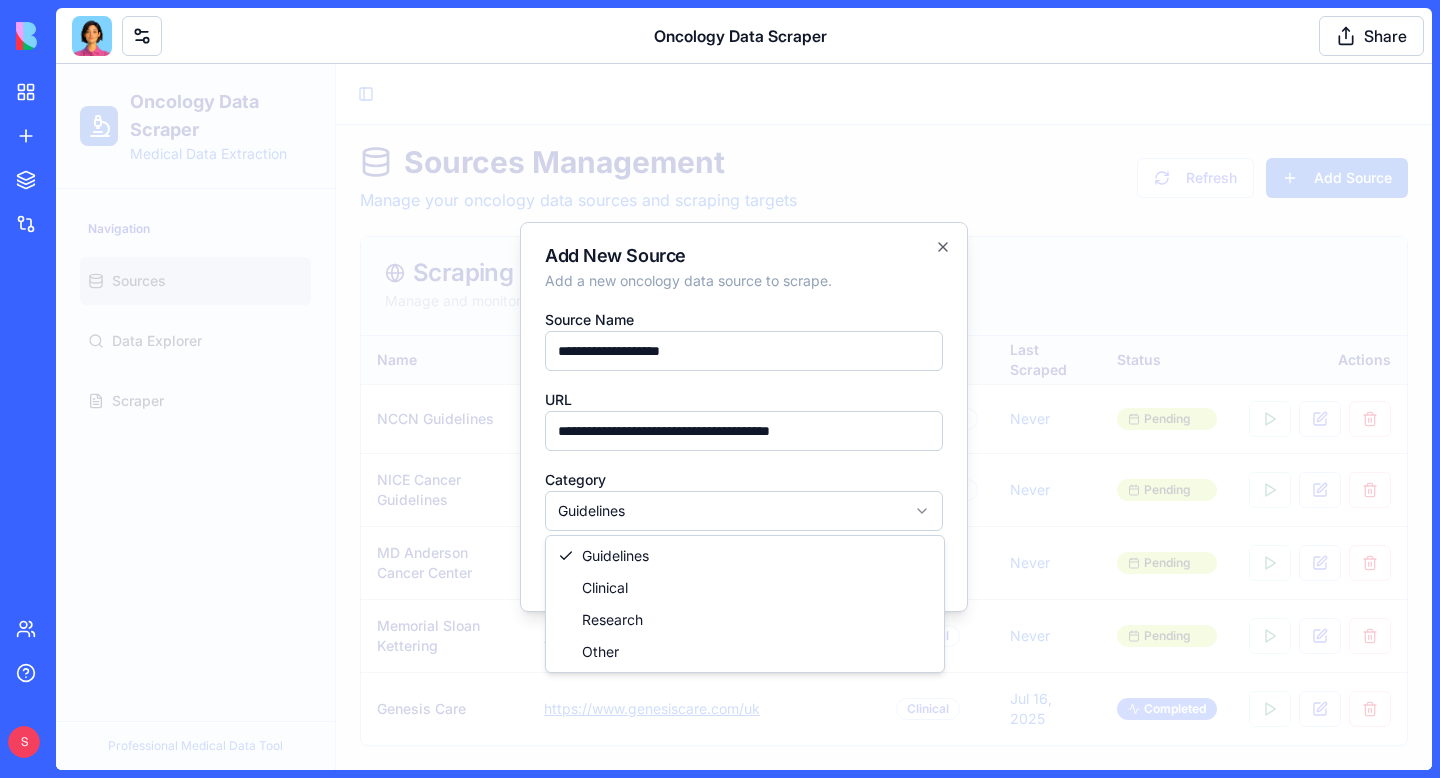 click on "**********" at bounding box center (744, 414) 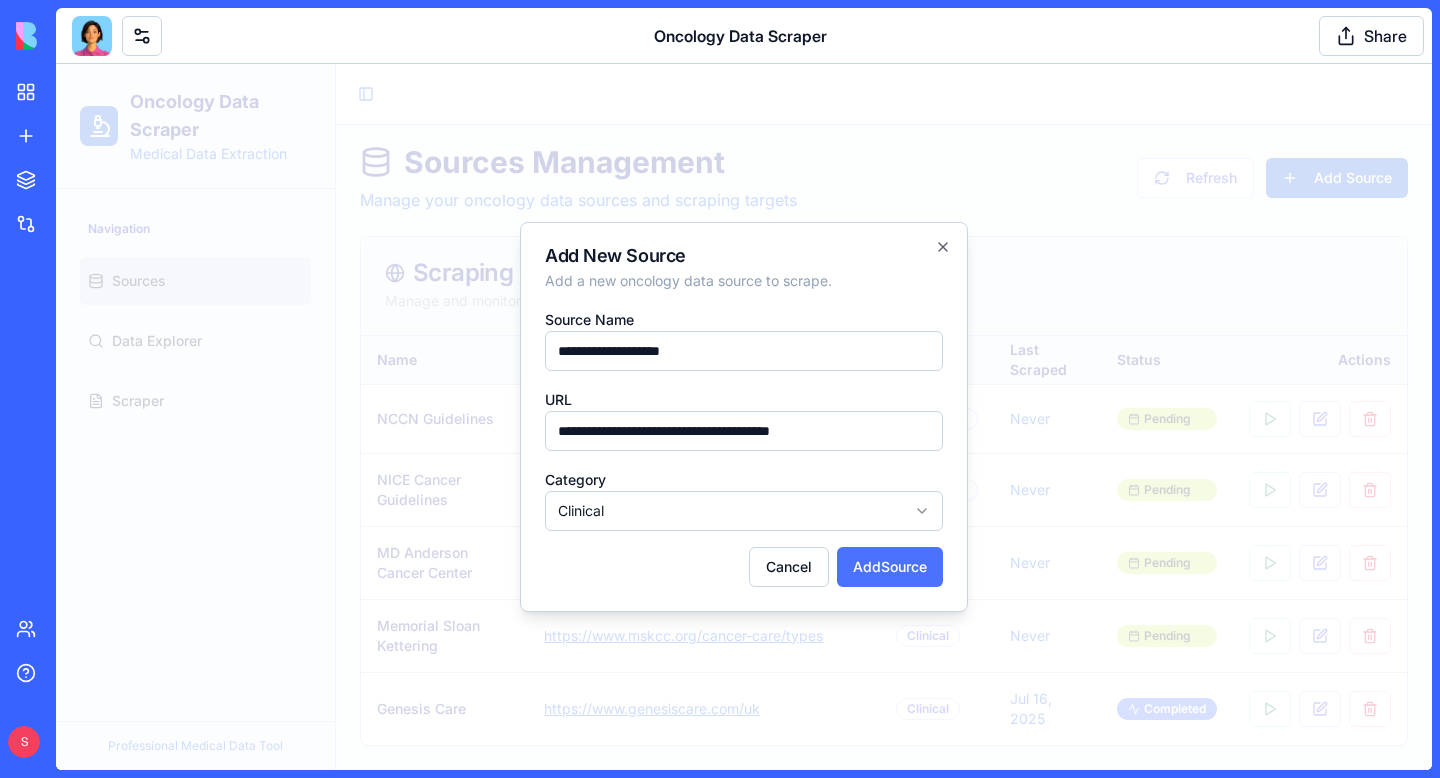 click on "Add  Source" at bounding box center [890, 567] 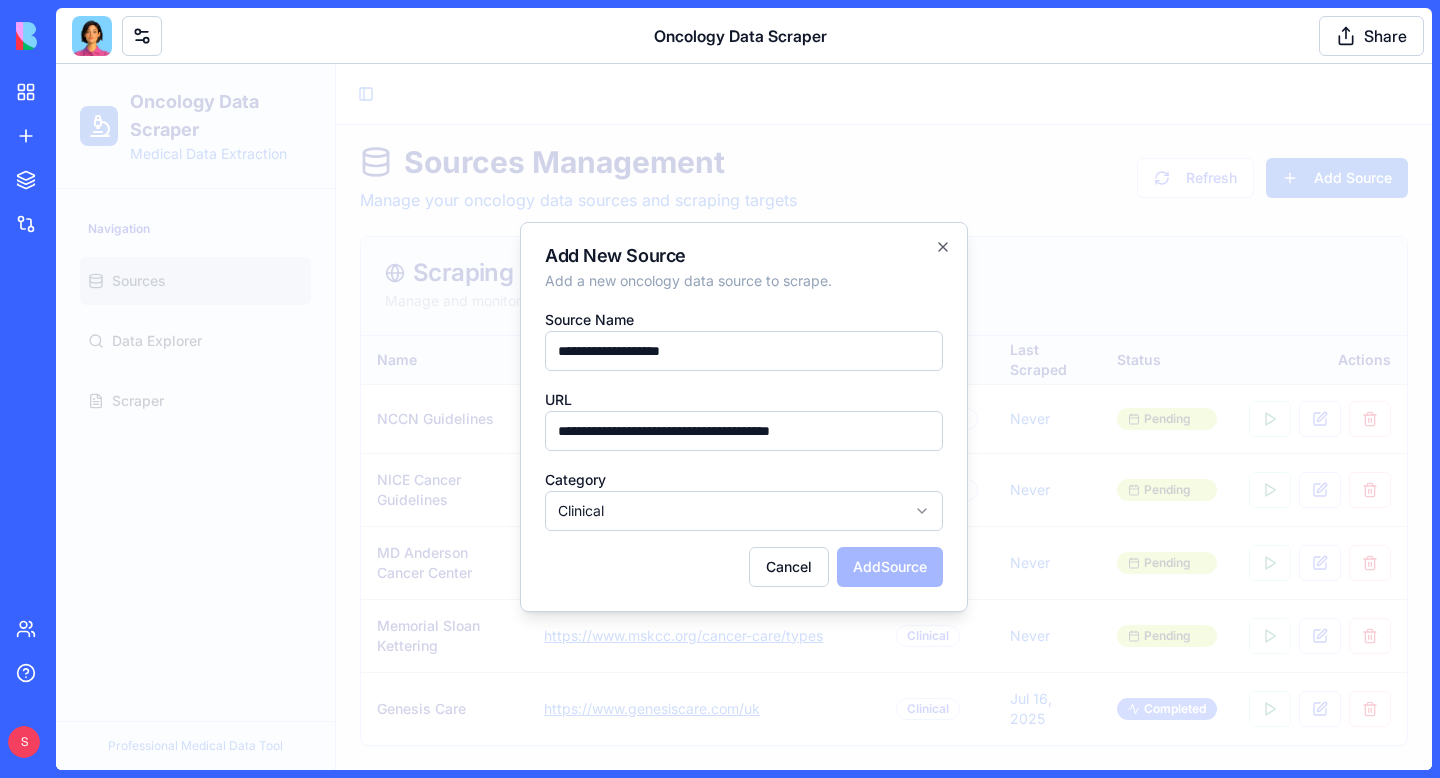 select on "**********" 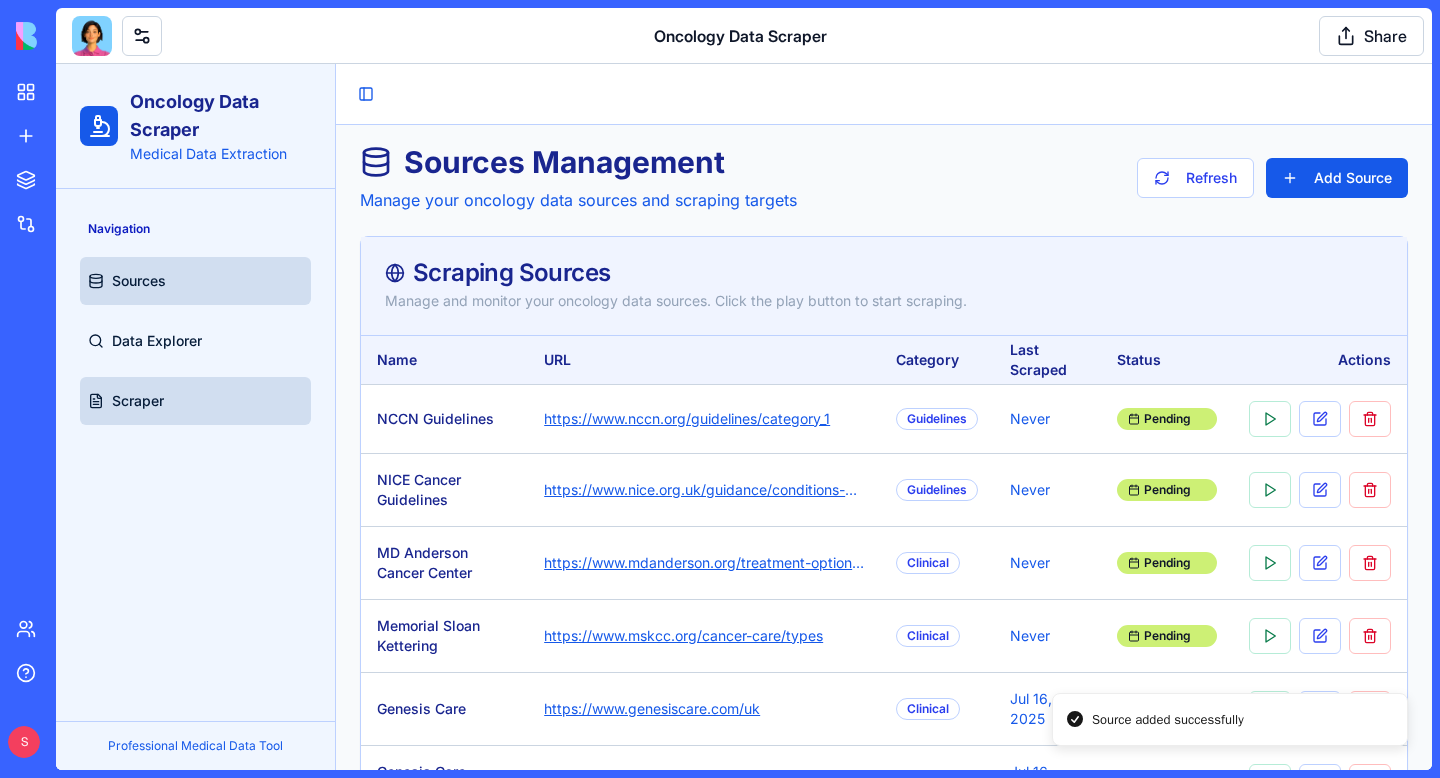 click on "Scraper" at bounding box center (138, 401) 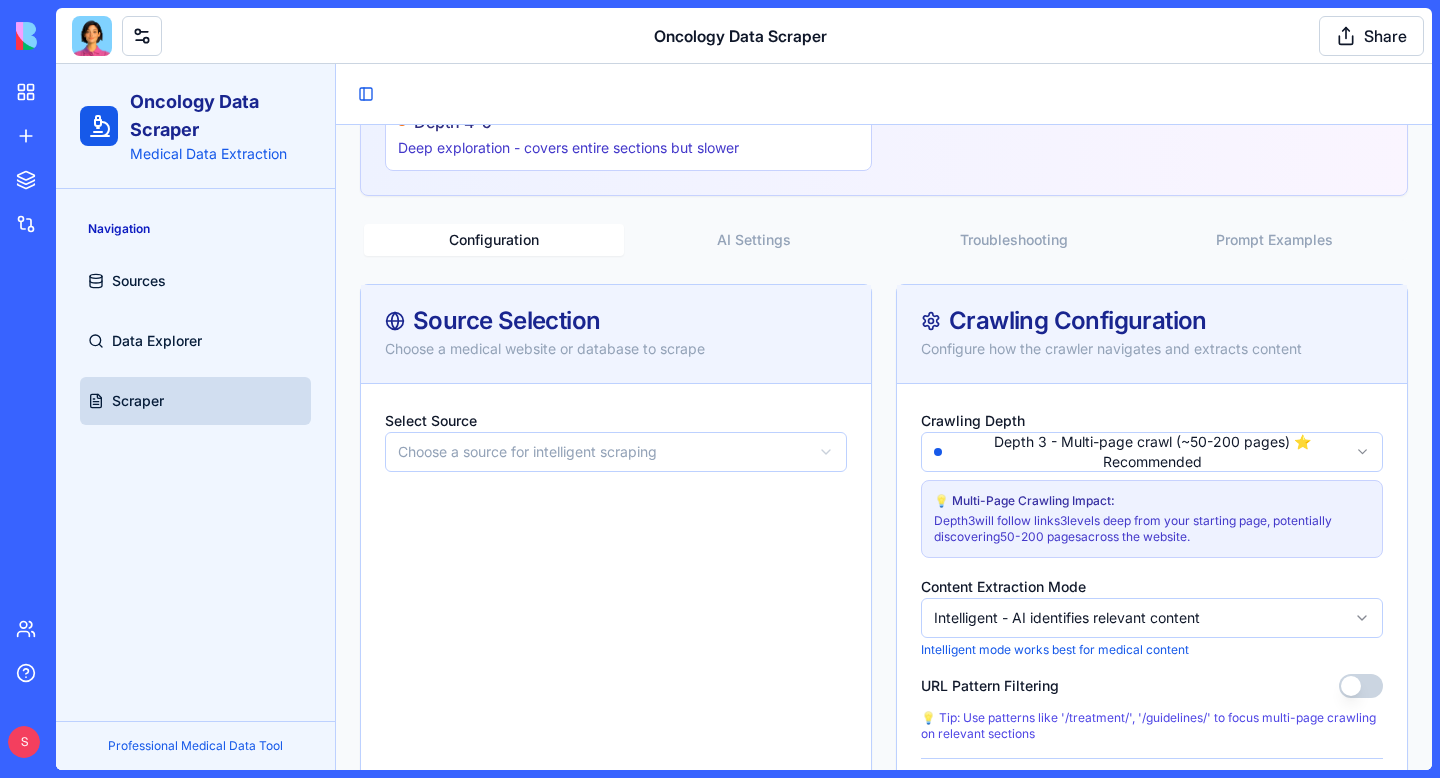 scroll, scrollTop: 660, scrollLeft: 0, axis: vertical 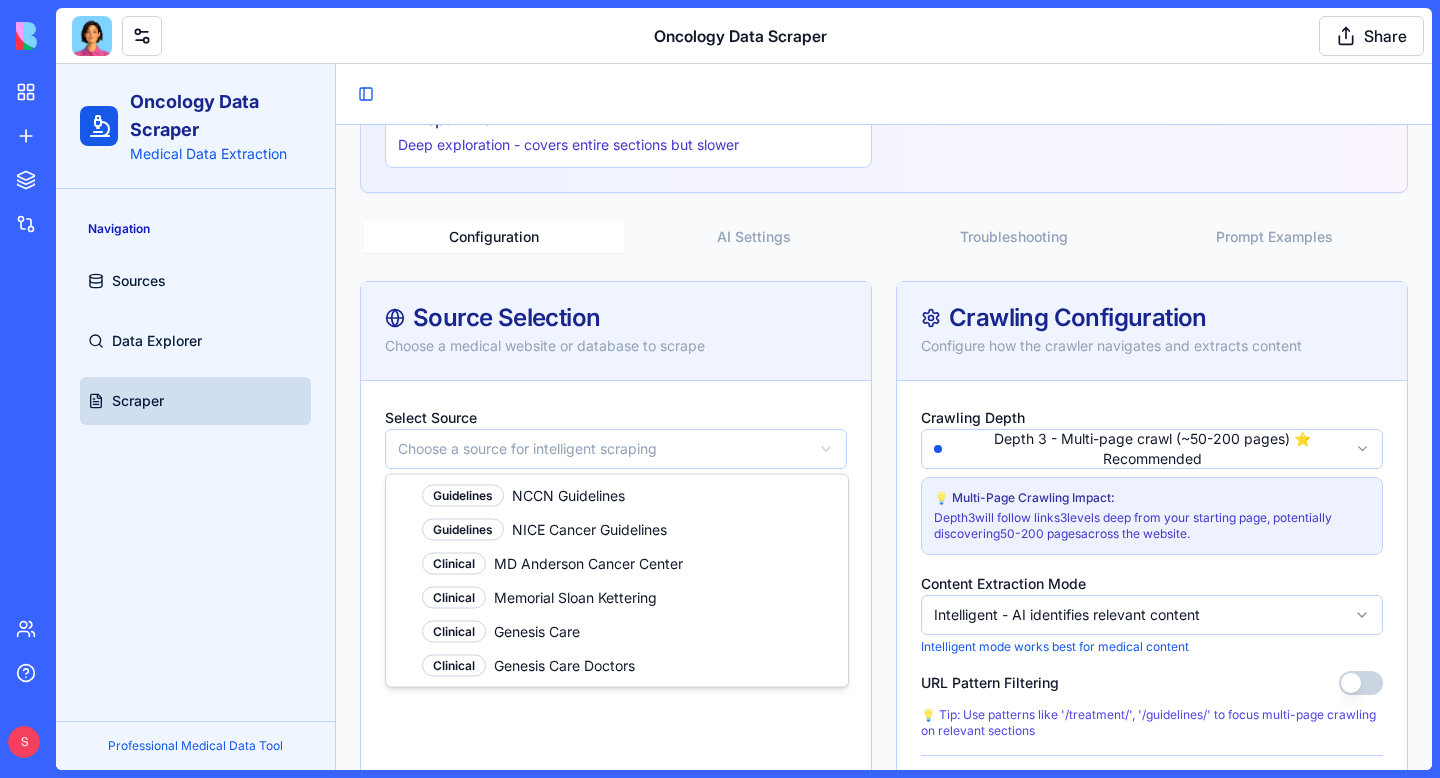 click on "Oncology Data Scraper Medical Data Extraction Navigation Sources Data Explorer Scraper Professional Medical Data Tool Toggle Sidebar Intelligent Medical Data Scraper Advanced web crawling with AI-powered content extraction for medical data How Our Intelligent Scraping Works 1. Advanced Web Crawling Our crawler navigates websites intelligently, handling JavaScript, following links, and respecting site policies. 2. Content Processing Raw HTML is cleaned, structured, and prepared for analysis while preserving important medical information. 3. AI Extraction Advanced LLMs analyze content to extract structured medical data, treatments, and clinical information. Multi-Page Crawling Configuration Configure the scraper to explore multiple pages across the website for comprehensive data extraction Understanding Crawling Depth Depth 1 Only the starting page - fastest but limited coverage Depth 2-3 Follows links to related pages - recommended for most sites Depth 4-5 Multi-Page Tips Configuration AI Settings Depth" at bounding box center (744, 279) 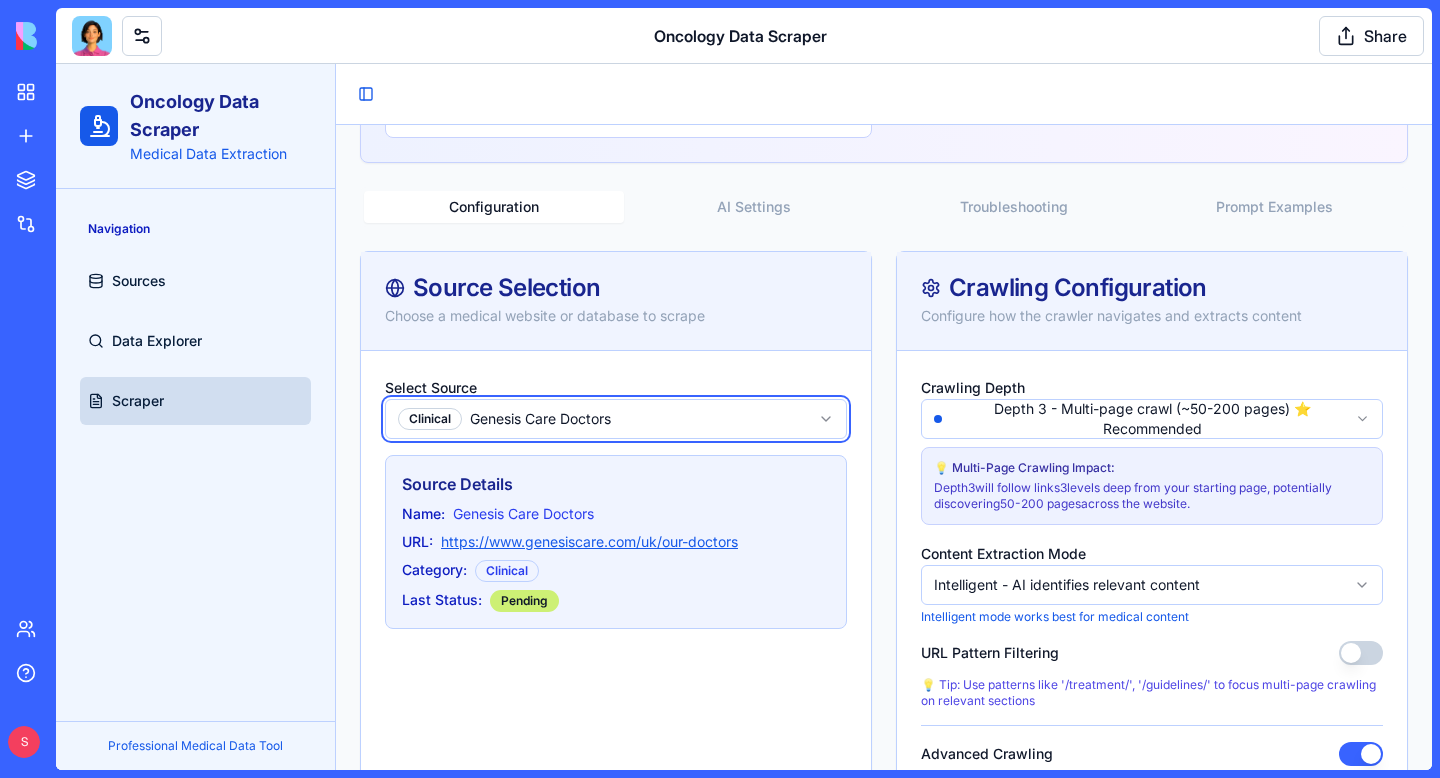 scroll, scrollTop: 691, scrollLeft: 0, axis: vertical 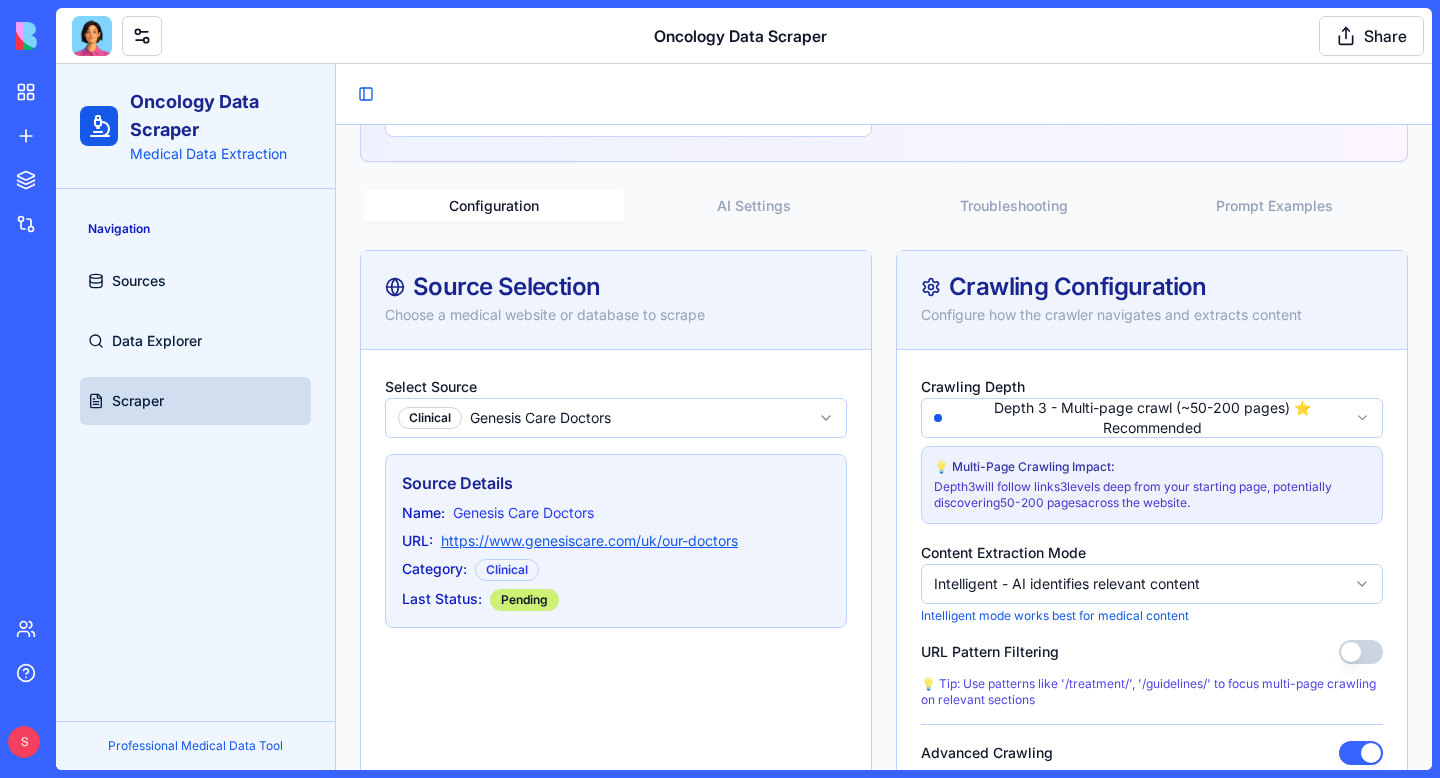 click on "AI Settings" at bounding box center [754, 206] 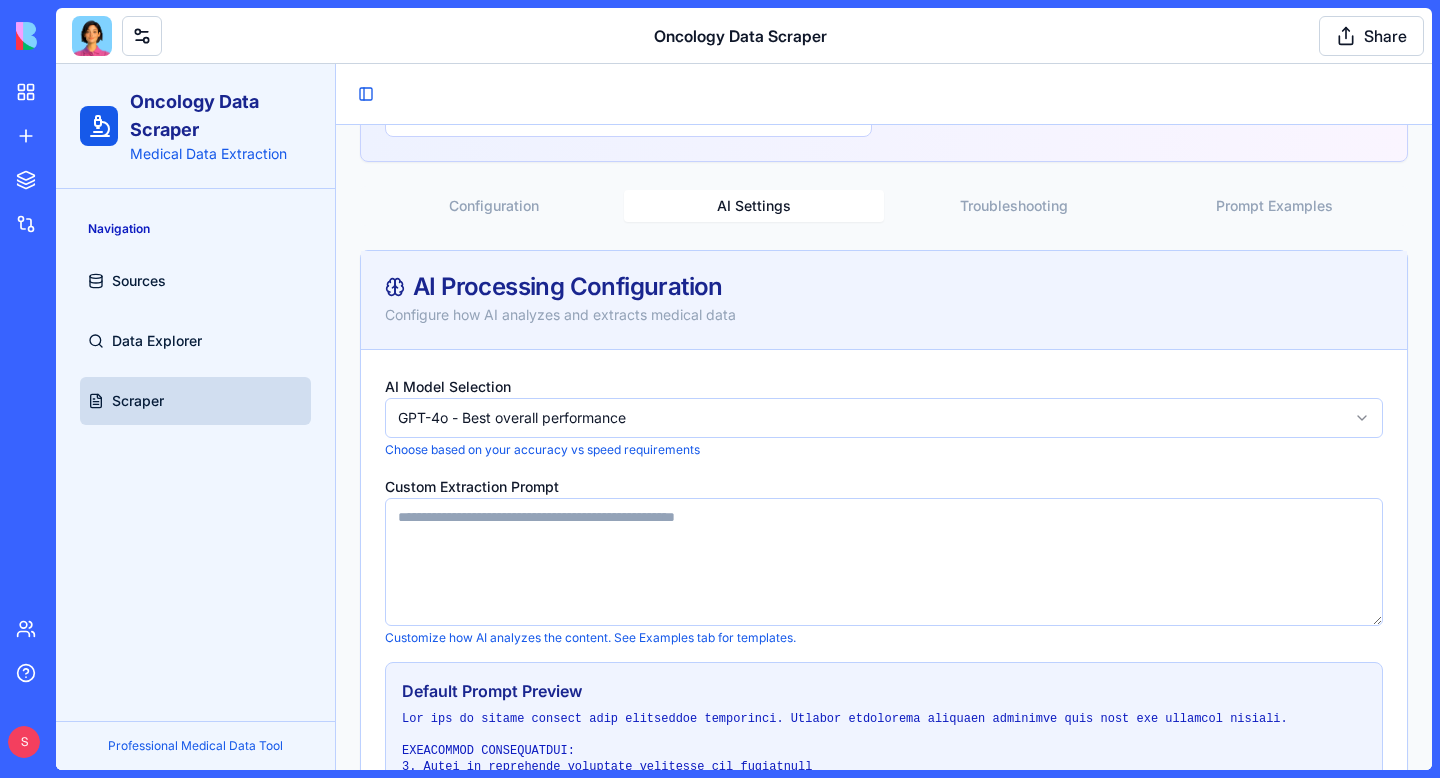 click on "Prompt Examples" at bounding box center (1274, 206) 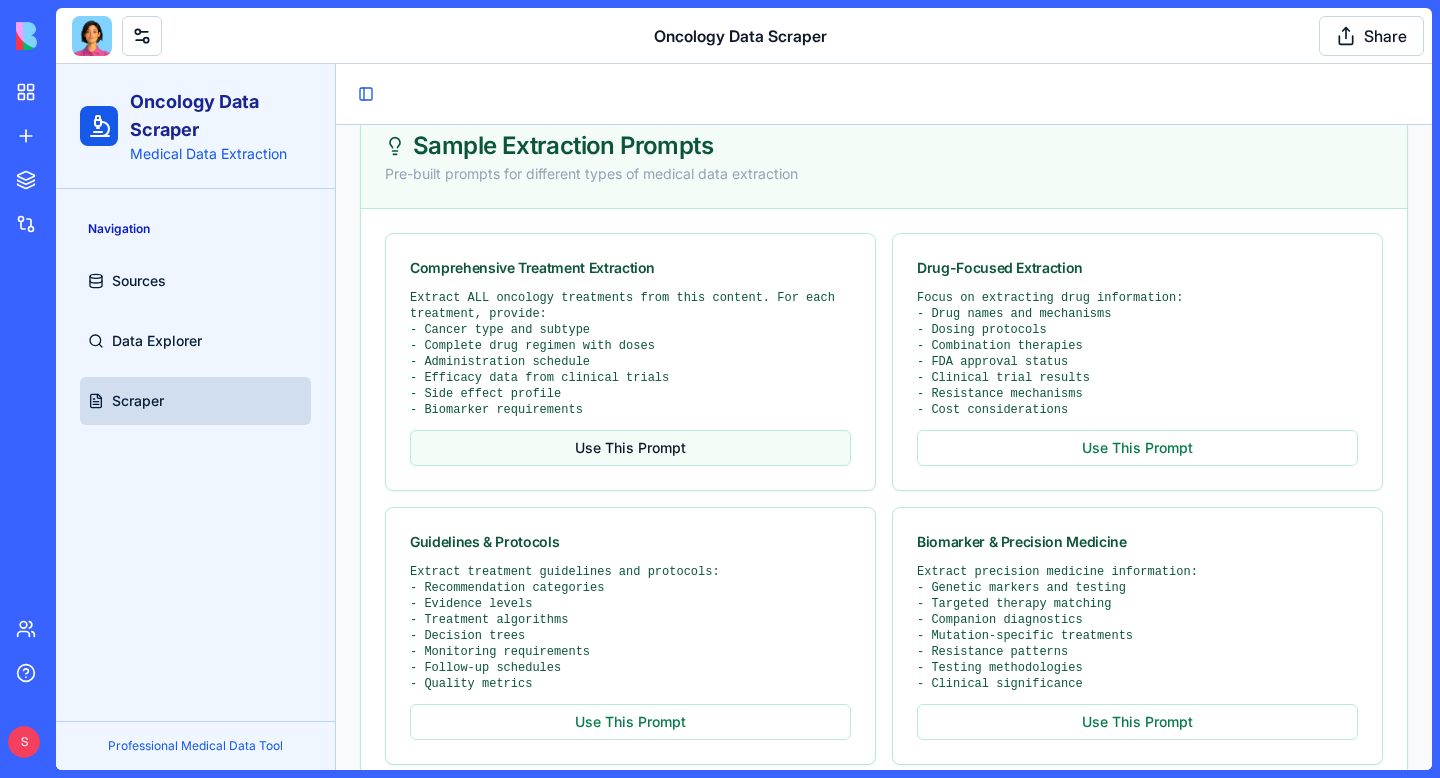 scroll, scrollTop: 876, scrollLeft: 0, axis: vertical 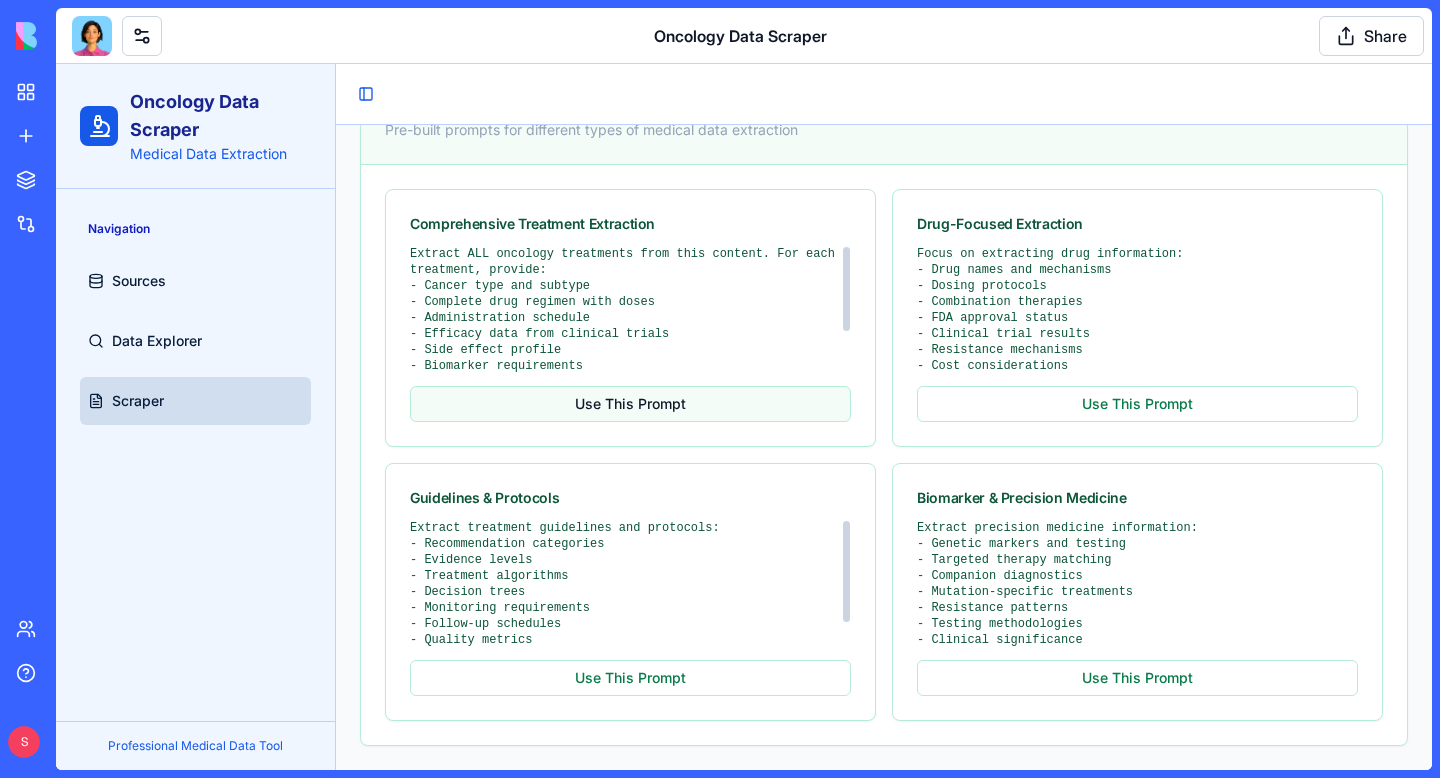 click on "Use This Prompt" at bounding box center [630, 404] 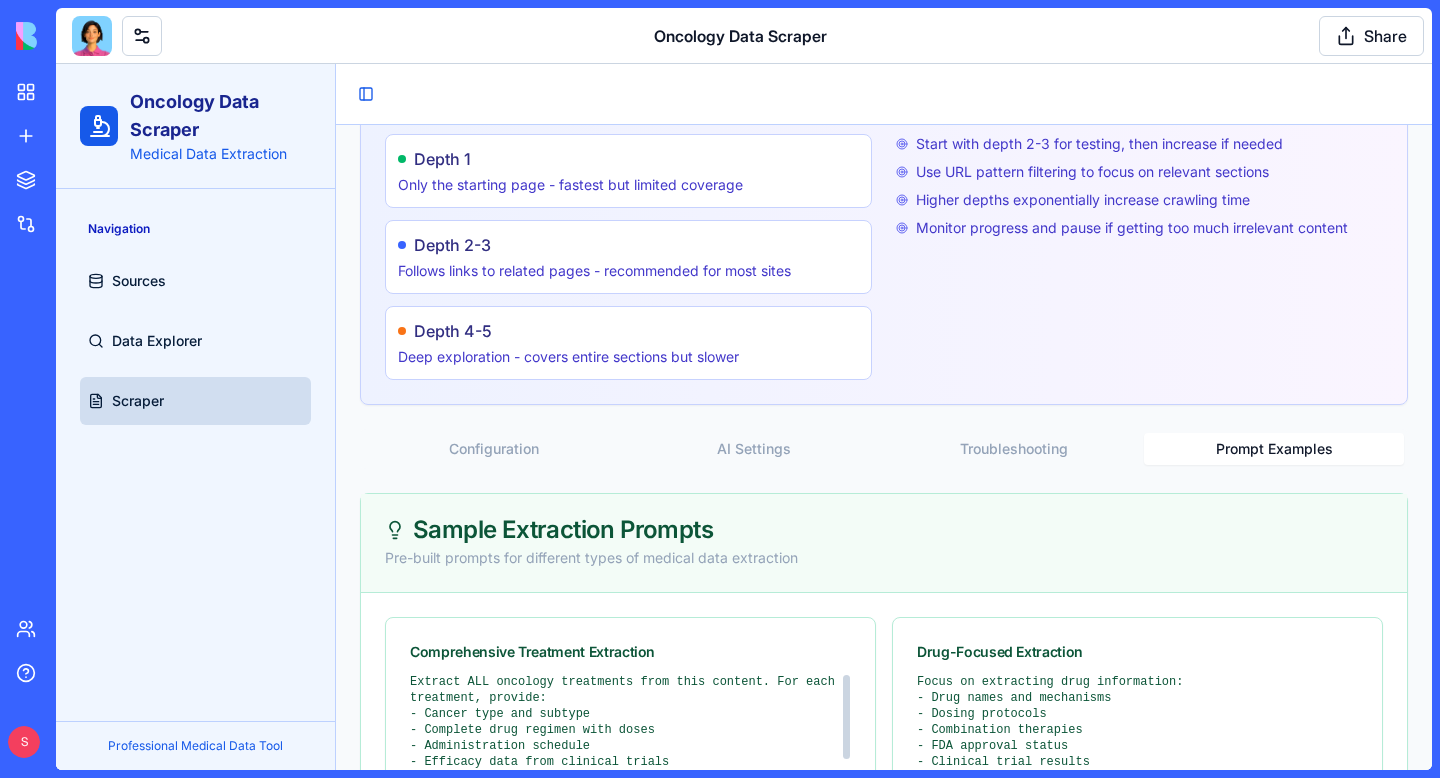 scroll, scrollTop: 397, scrollLeft: 0, axis: vertical 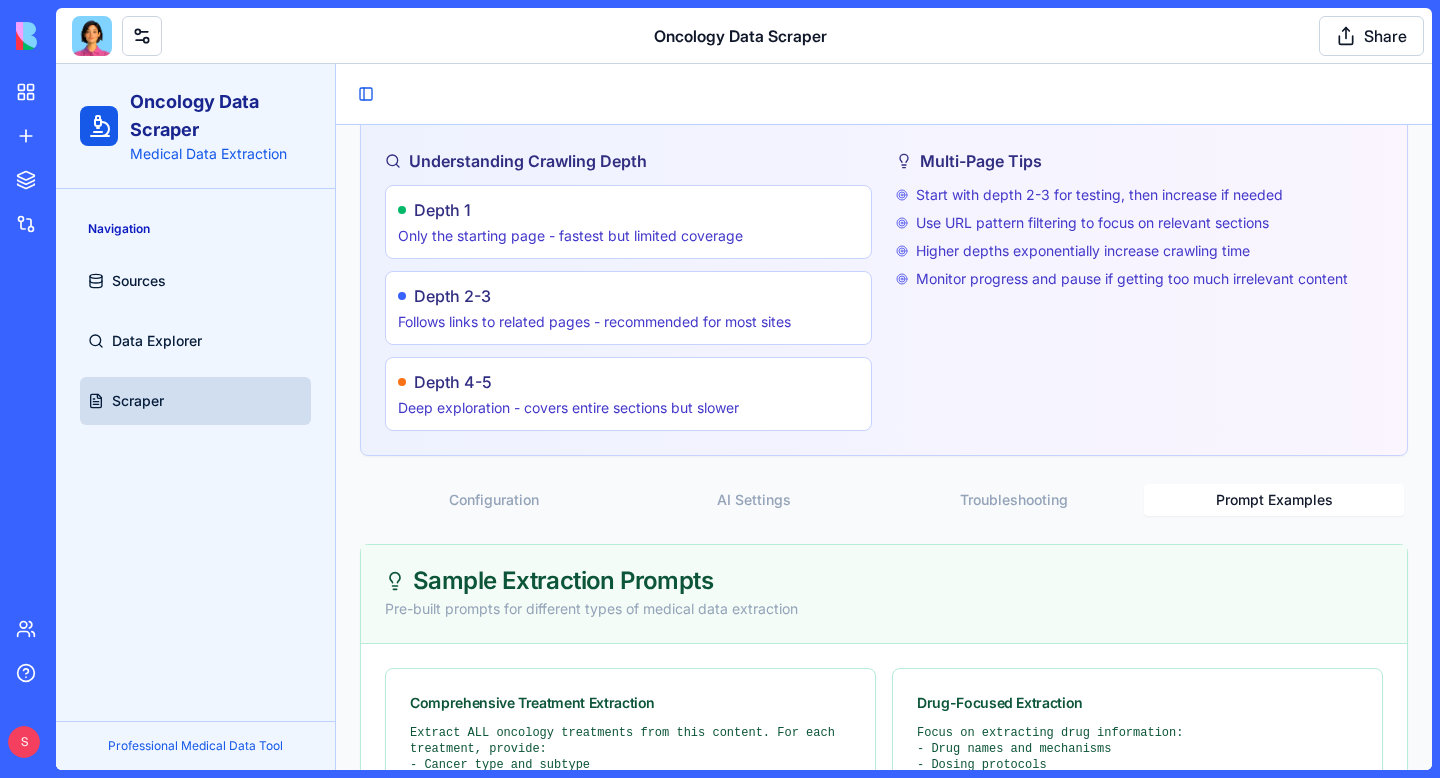 click on "AI Settings" at bounding box center [754, 500] 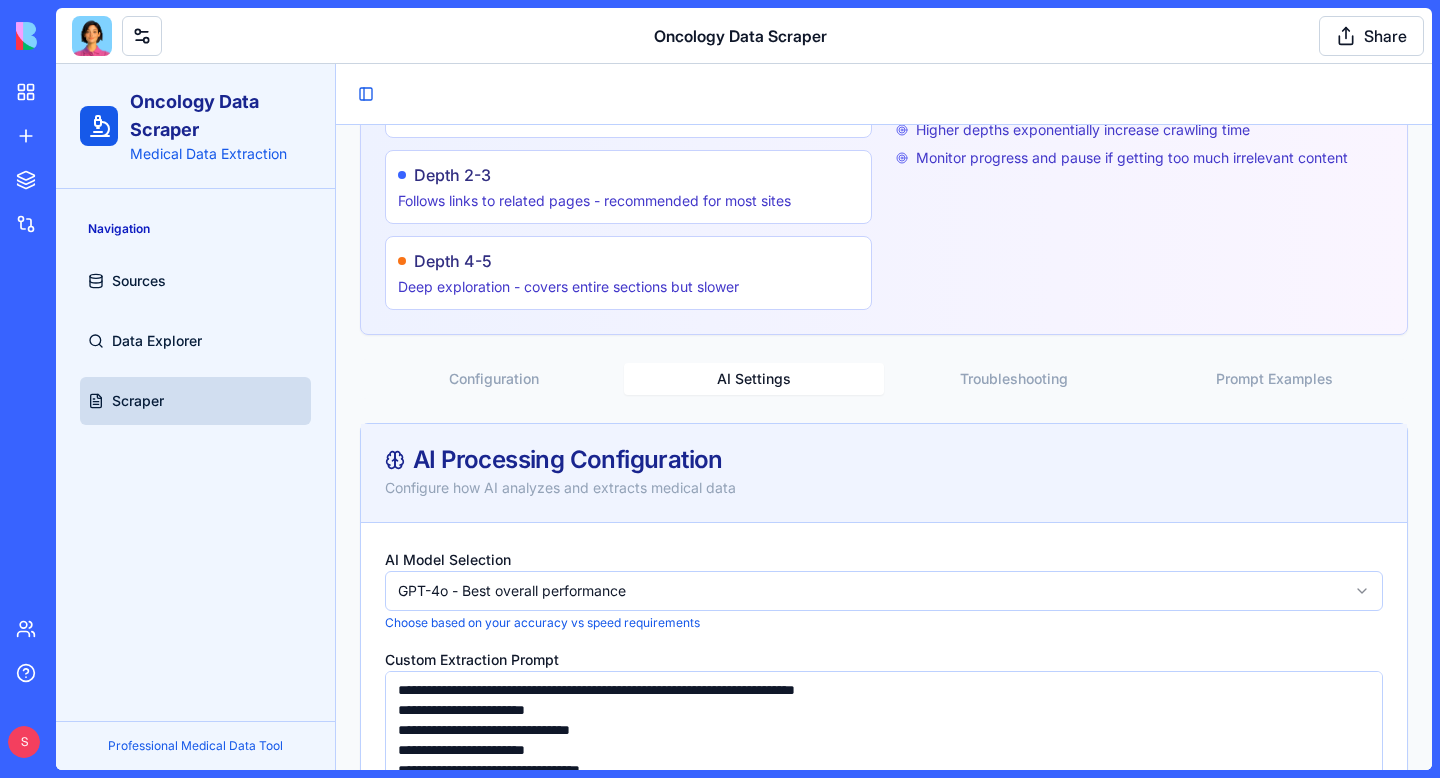 scroll, scrollTop: 542, scrollLeft: 0, axis: vertical 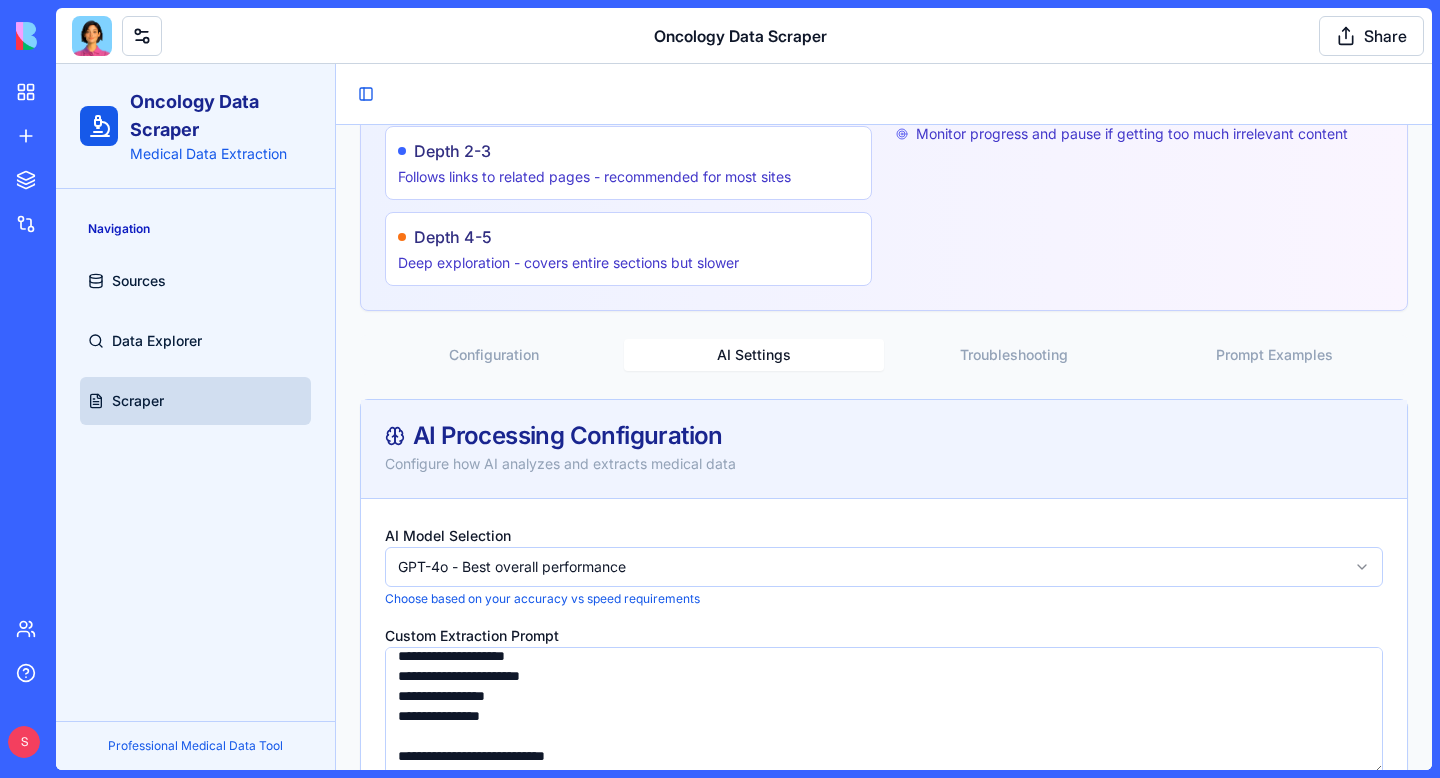 click on "Oncology Data Scraper Medical Data Extraction Navigation Sources Data Explorer Scraper Professional Medical Data Tool Toggle Sidebar Intelligent Medical Data Scraper Advanced web crawling with AI-powered content extraction for medical data How Our Intelligent Scraping Works 1. Advanced Web Crawling Our crawler navigates websites intelligently, handling JavaScript, following links, and respecting site policies. 2. Content Processing Raw HTML is cleaned, structured, and prepared for analysis while preserving important medical information. 3. AI Extraction Advanced LLMs analyze content to extract structured medical data, treatments, and clinical information. Multi-Page Crawling Configuration Configure the scraper to explore multiple pages across the website for comprehensive data extraction Understanding Crawling Depth Depth 1 Only the starting page - fastest but limited coverage Depth 2-3 Follows links to related pages - recommended for most sites Depth 4-5 Multi-Page Tips Configuration AI Settings" at bounding box center (744, 183) 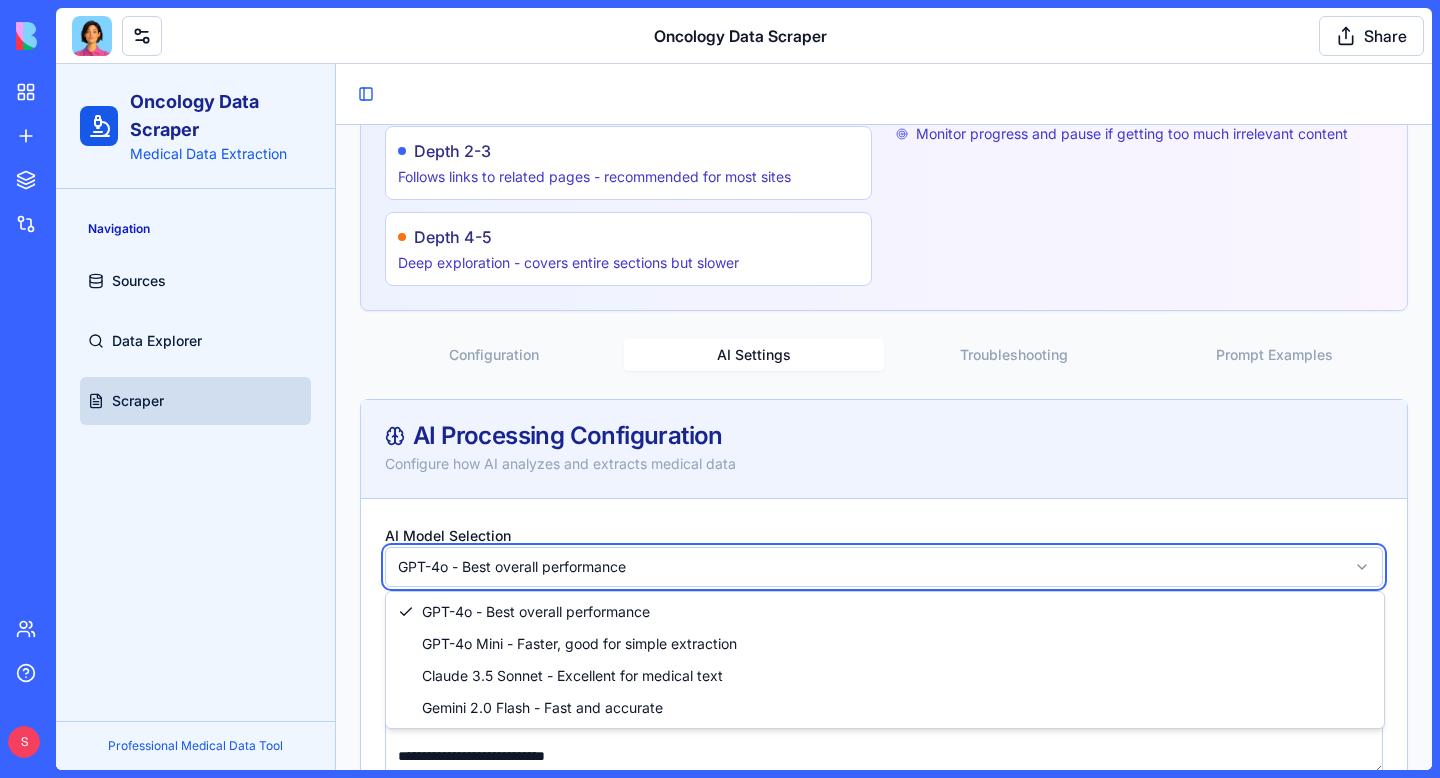 click on "Oncology Data Scraper Medical Data Extraction Navigation Sources Data Explorer Scraper Professional Medical Data Tool Toggle Sidebar Intelligent Medical Data Scraper Advanced web crawling with AI-powered content extraction for medical data How Our Intelligent Scraping Works 1. Advanced Web Crawling Our crawler navigates websites intelligently, handling JavaScript, following links, and respecting site policies. 2. Content Processing Raw HTML is cleaned, structured, and prepared for analysis while preserving important medical information. 3. AI Extraction Advanced LLMs analyze content to extract structured medical data, treatments, and clinical information. Multi-Page Crawling Configuration Configure the scraper to explore multiple pages across the website for comprehensive data extraction Understanding Crawling Depth Depth 1 Only the starting page - fastest but limited coverage Depth 2-3 Follows links to related pages - recommended for most sites Depth 4-5 Multi-Page Tips Configuration AI Settings" at bounding box center (744, 183) 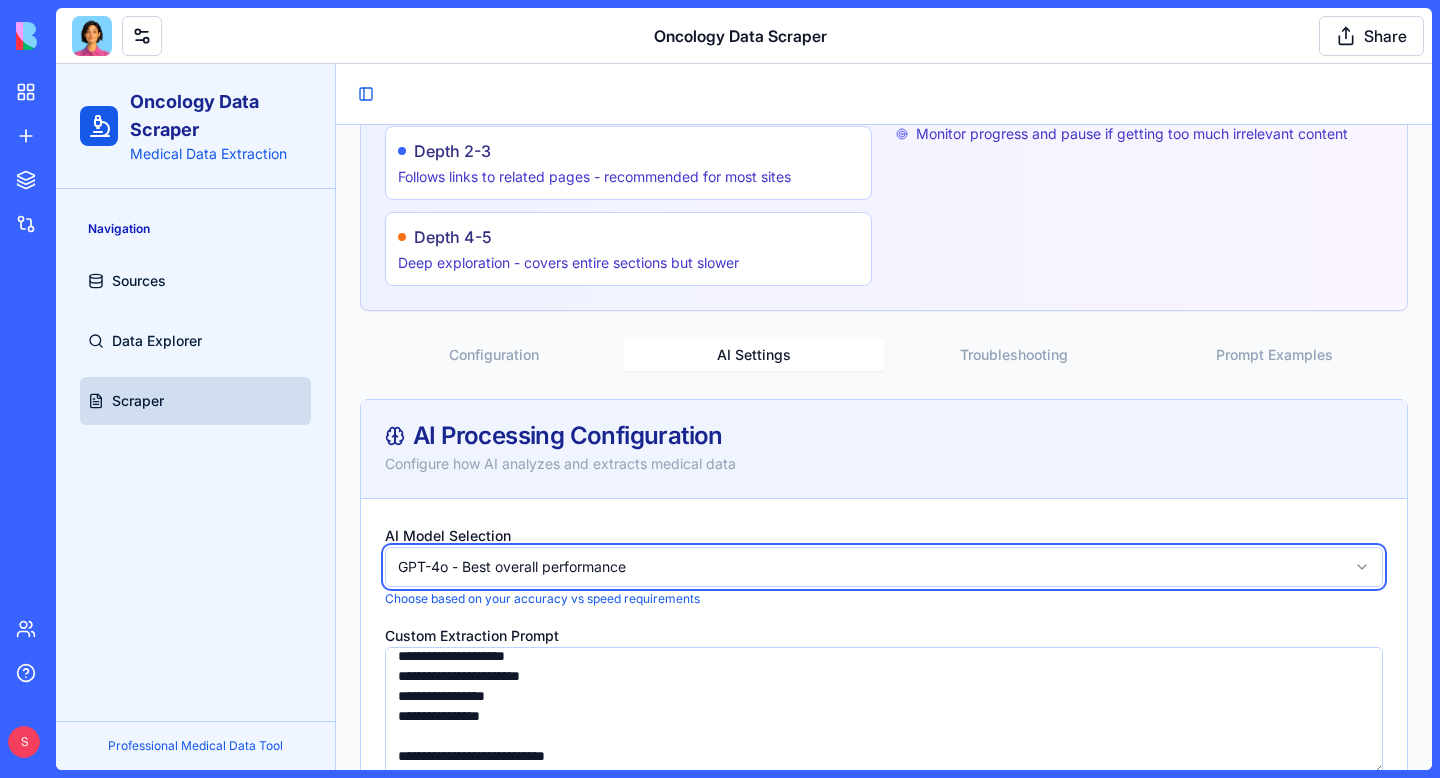 scroll, scrollTop: 616, scrollLeft: 0, axis: vertical 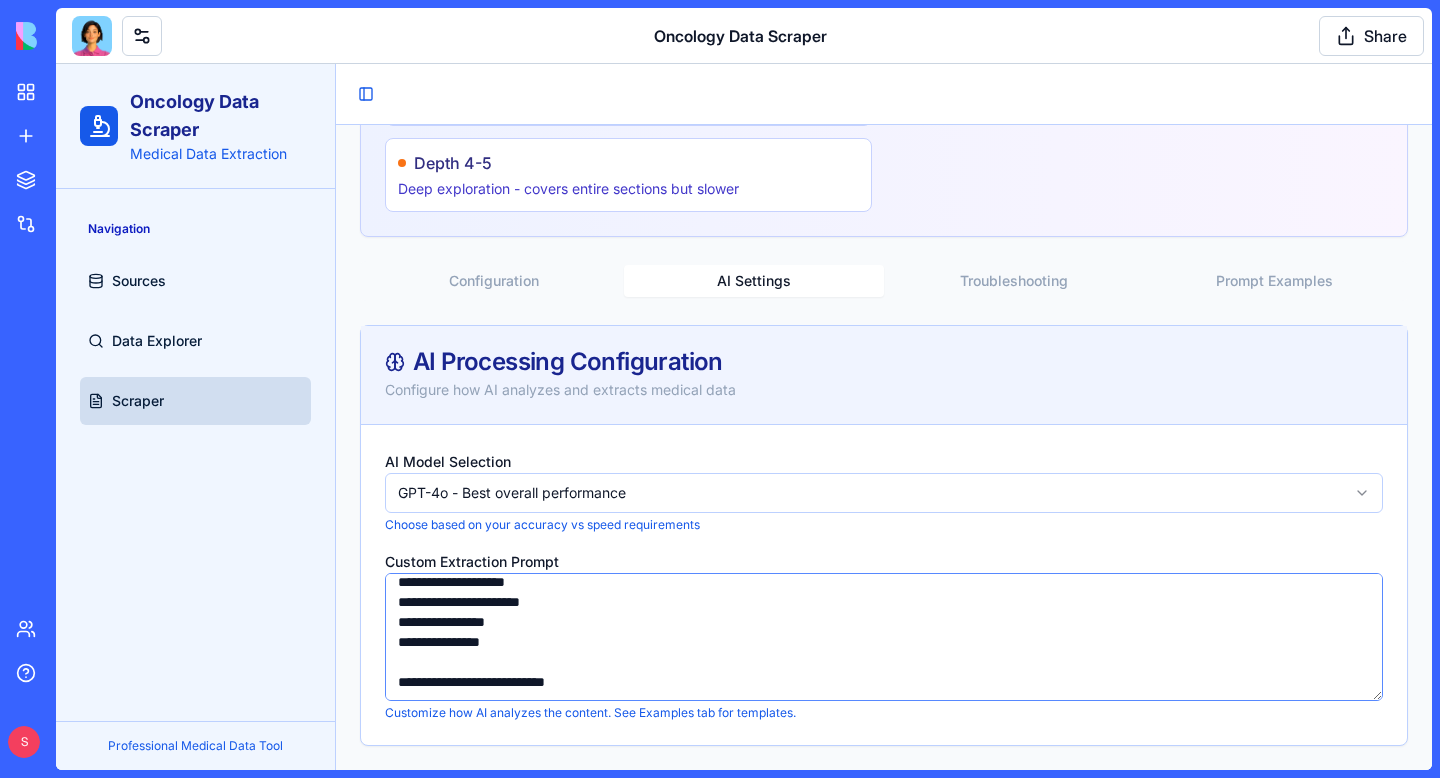 click on "**********" at bounding box center (884, 637) 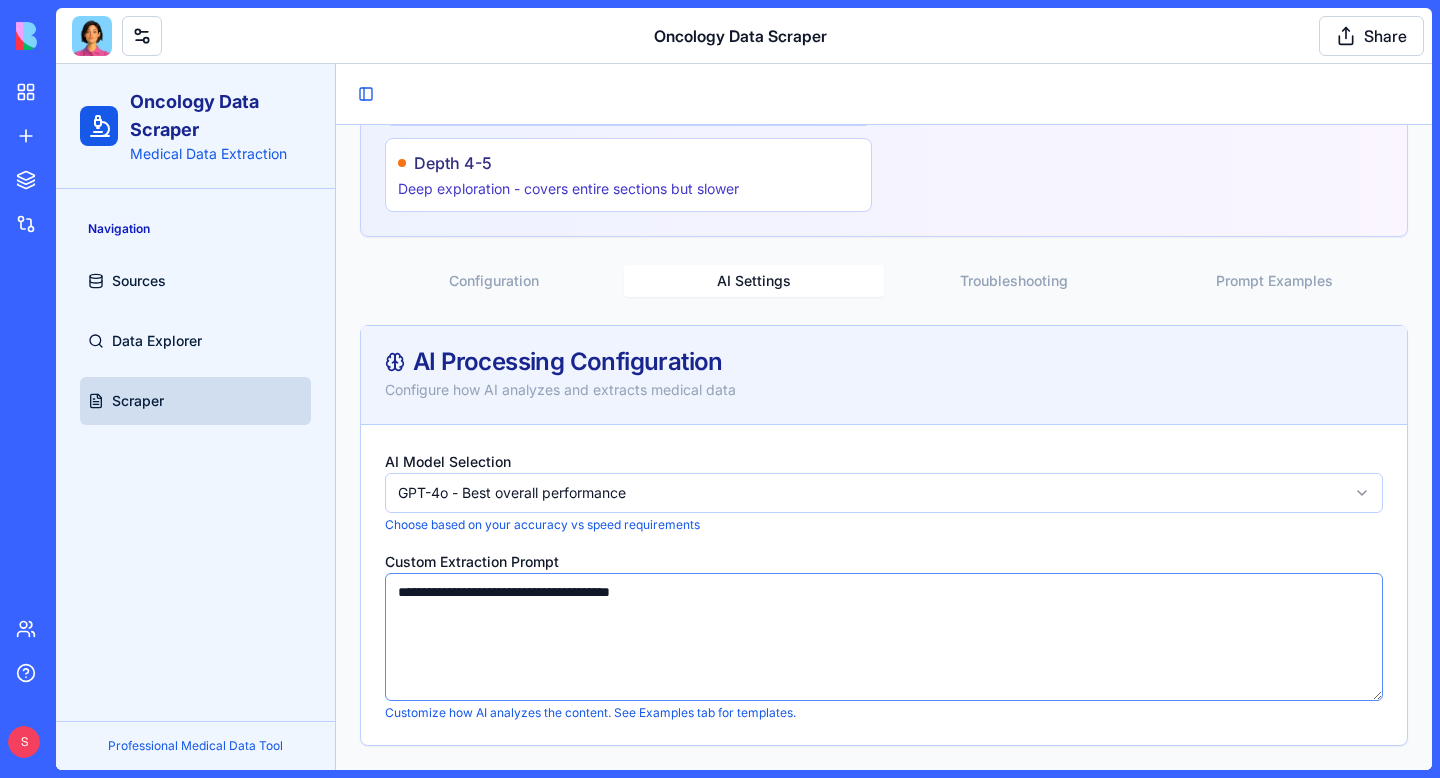 scroll, scrollTop: 0, scrollLeft: 0, axis: both 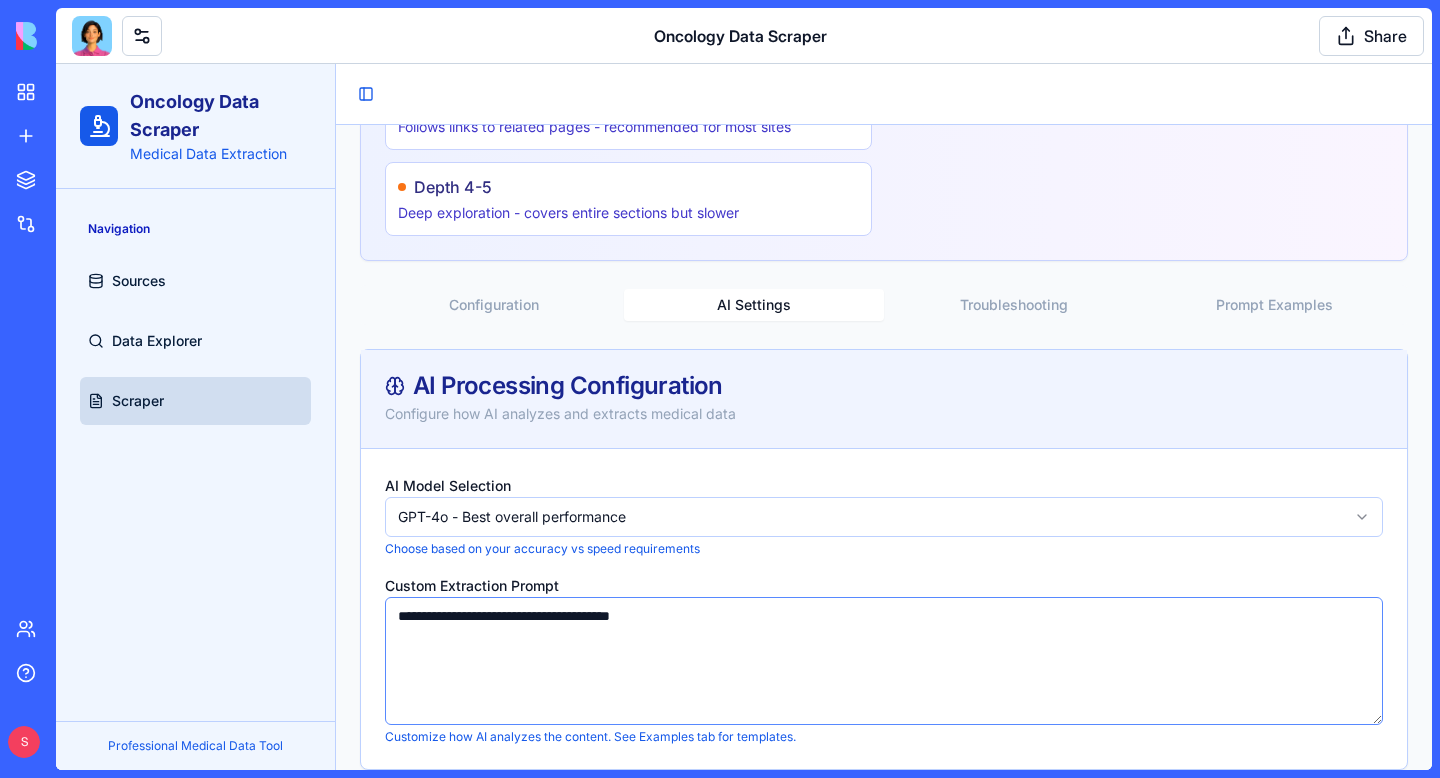 type on "**********" 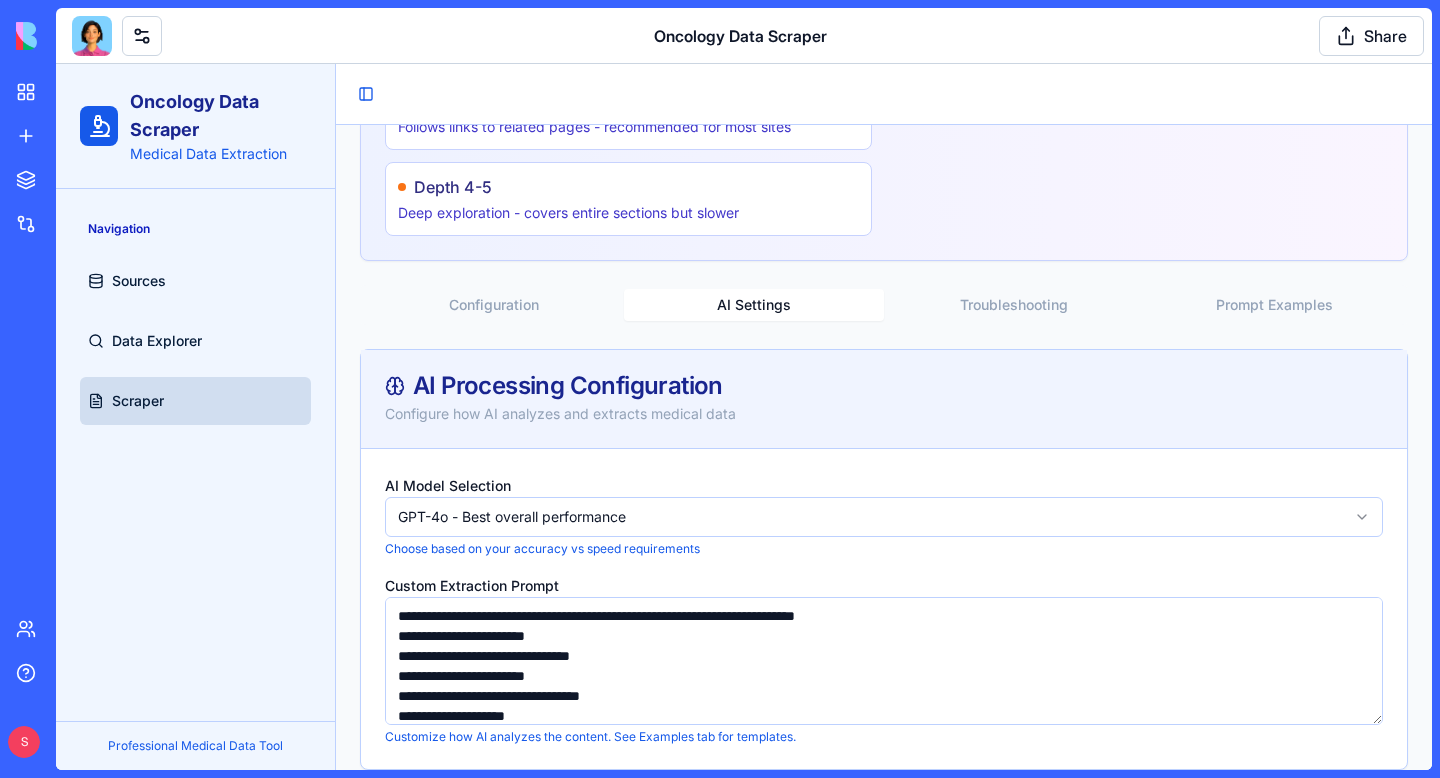 click on "Prompt Examples" at bounding box center [1274, 305] 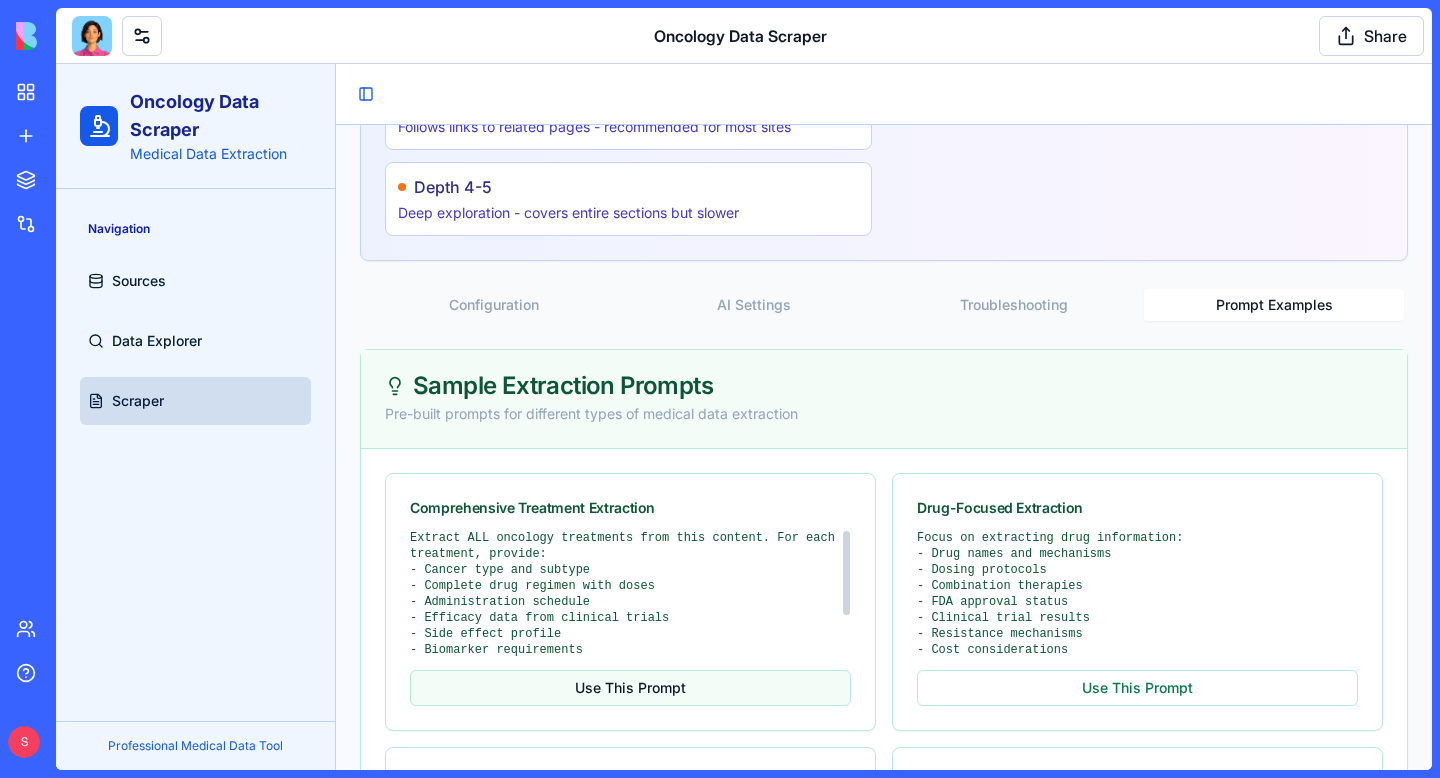 click on "Use This Prompt" at bounding box center (630, 688) 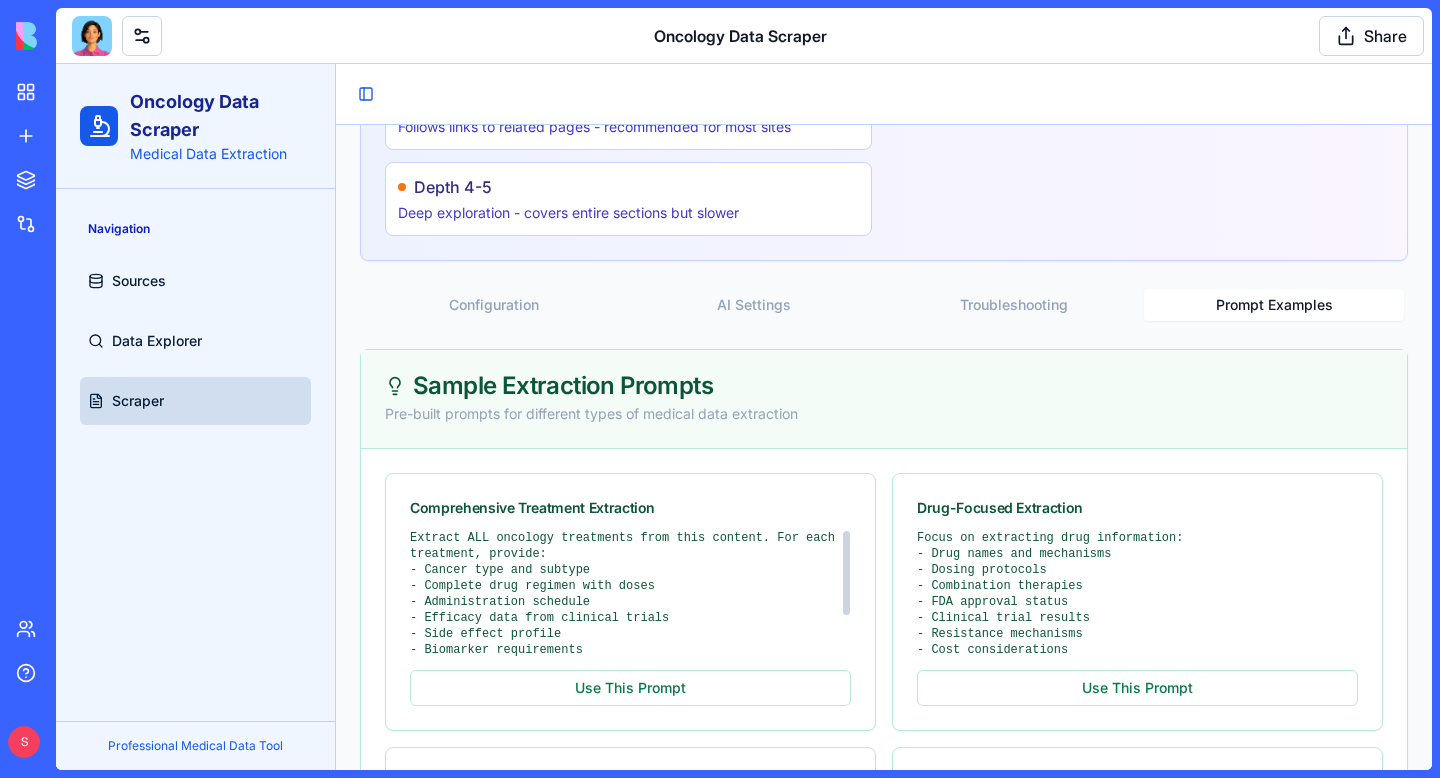 click on "AI Settings" at bounding box center [754, 305] 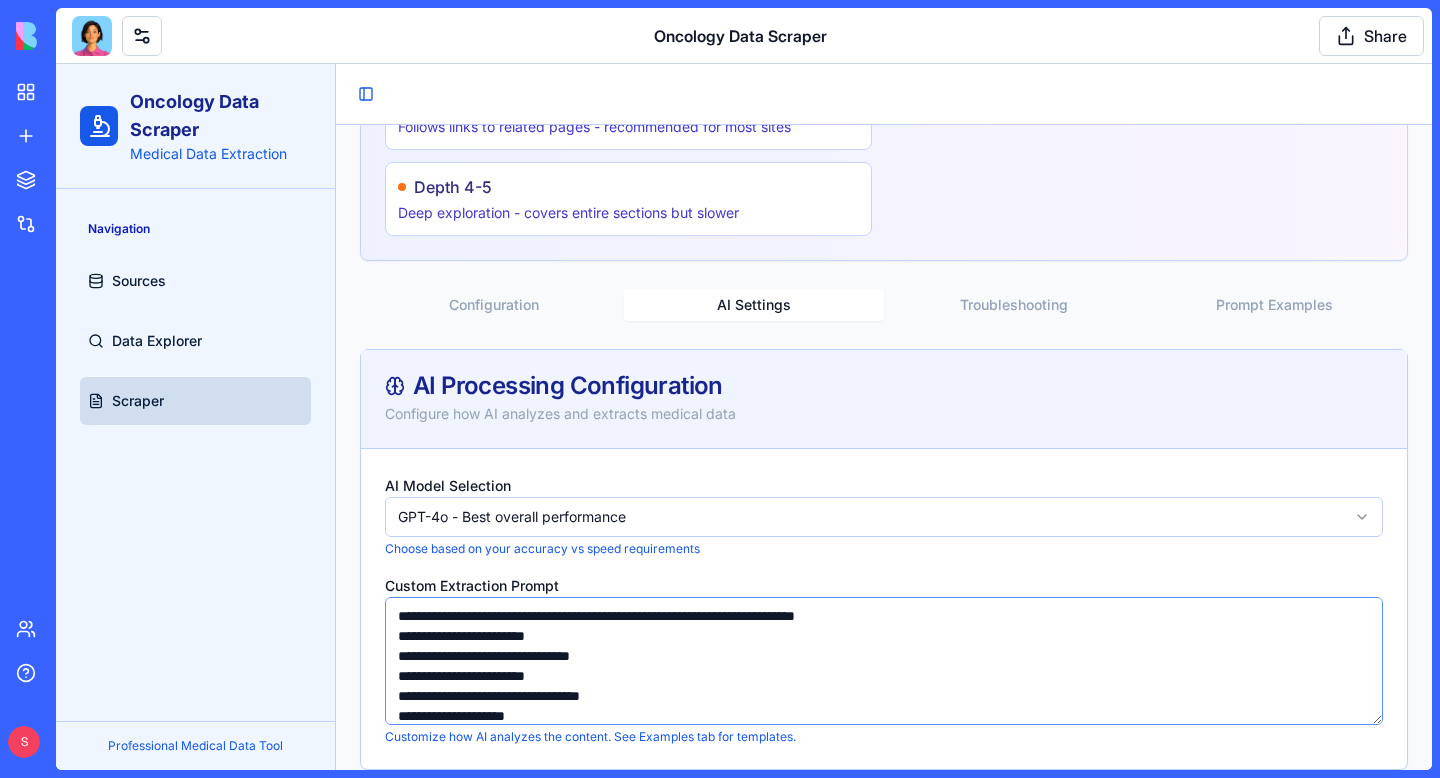 click on "**********" at bounding box center (884, 661) 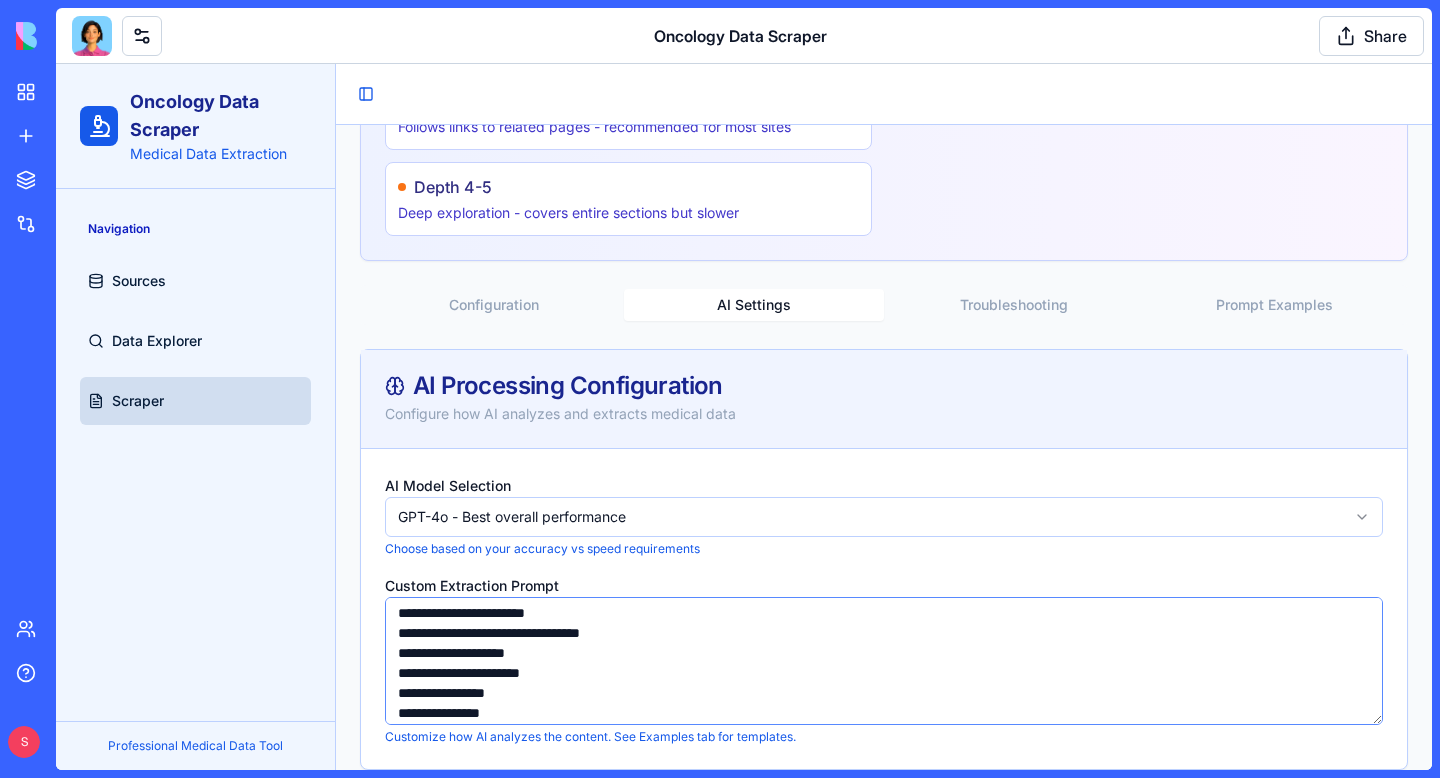 drag, startPoint x: 401, startPoint y: 642, endPoint x: 622, endPoint y: 731, distance: 238.24777 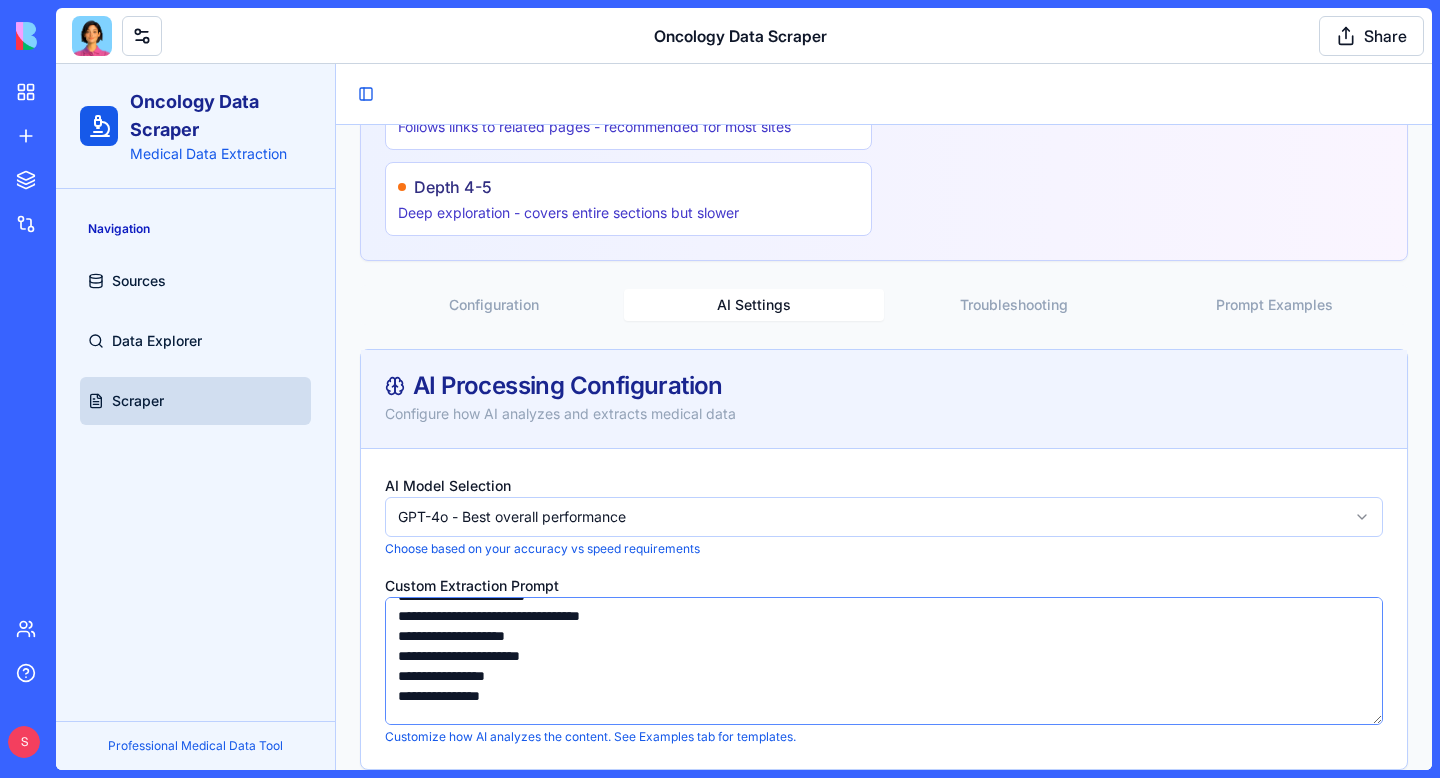scroll, scrollTop: 616, scrollLeft: 0, axis: vertical 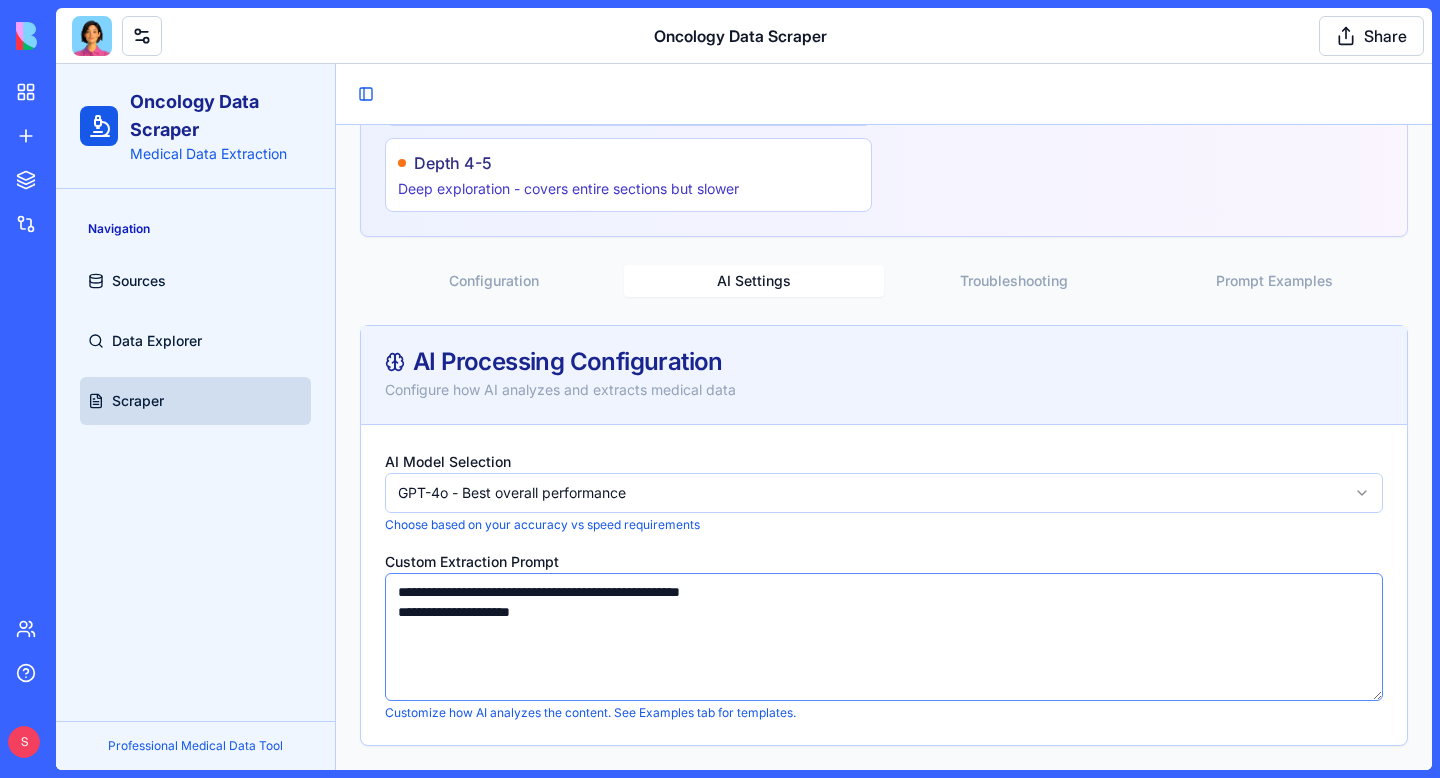 click on "**********" at bounding box center [884, 637] 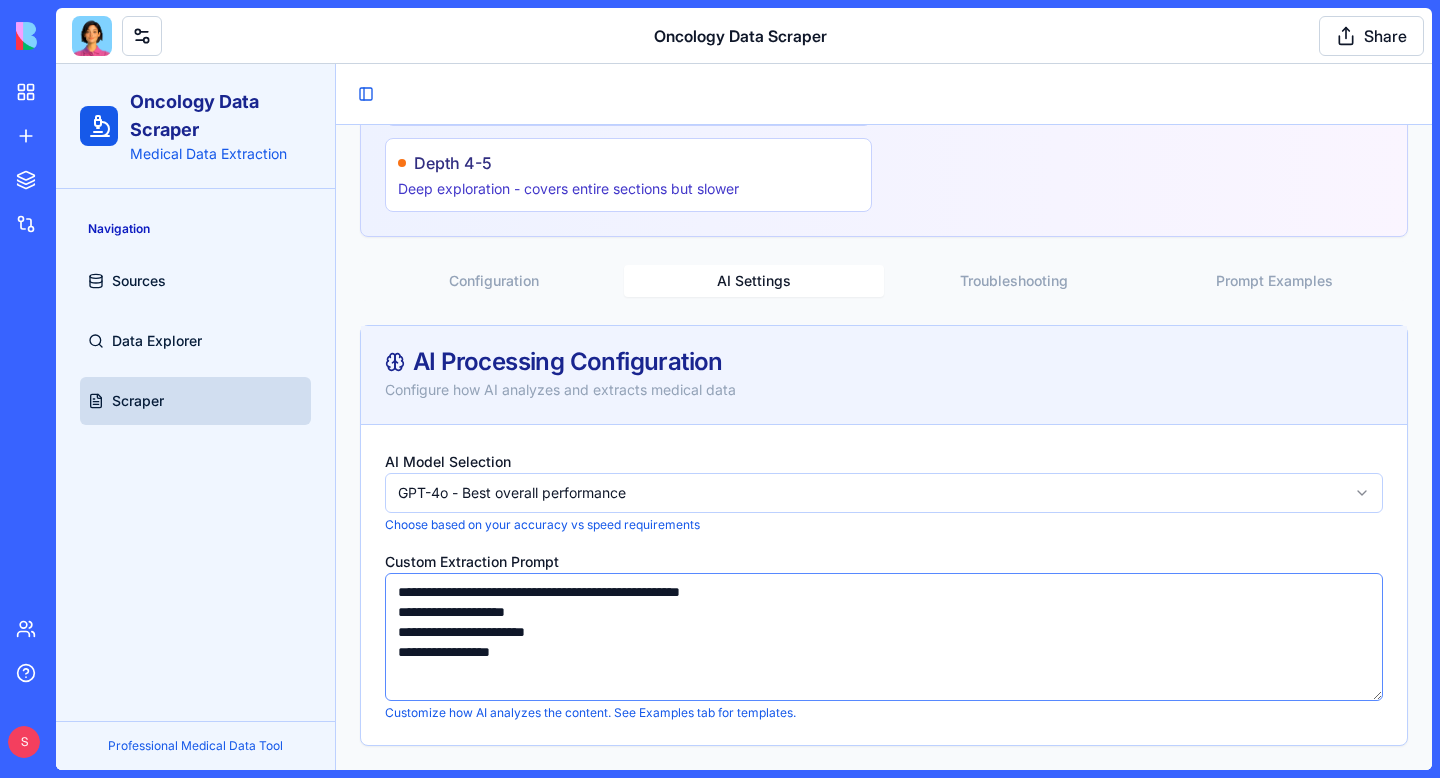 type on "**********" 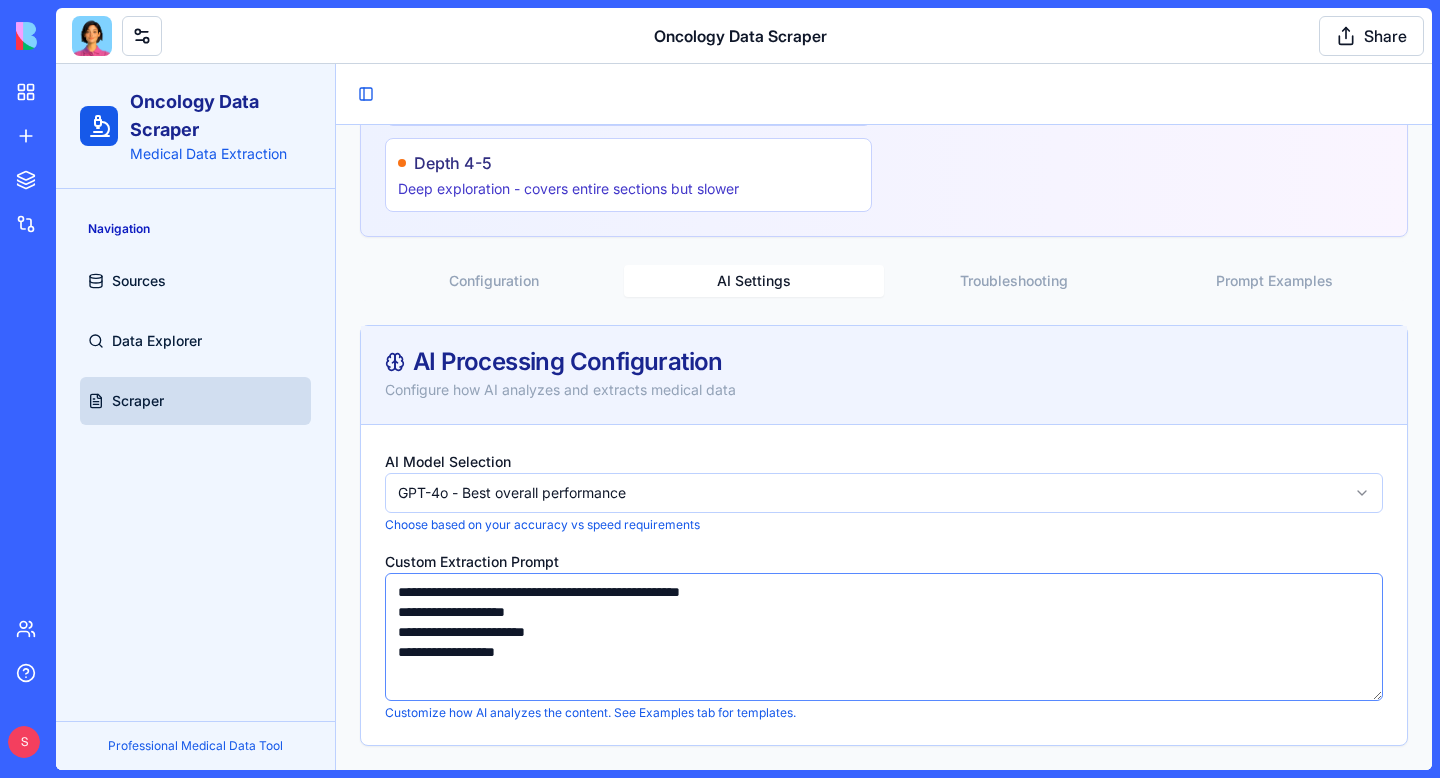 scroll, scrollTop: 10, scrollLeft: 0, axis: vertical 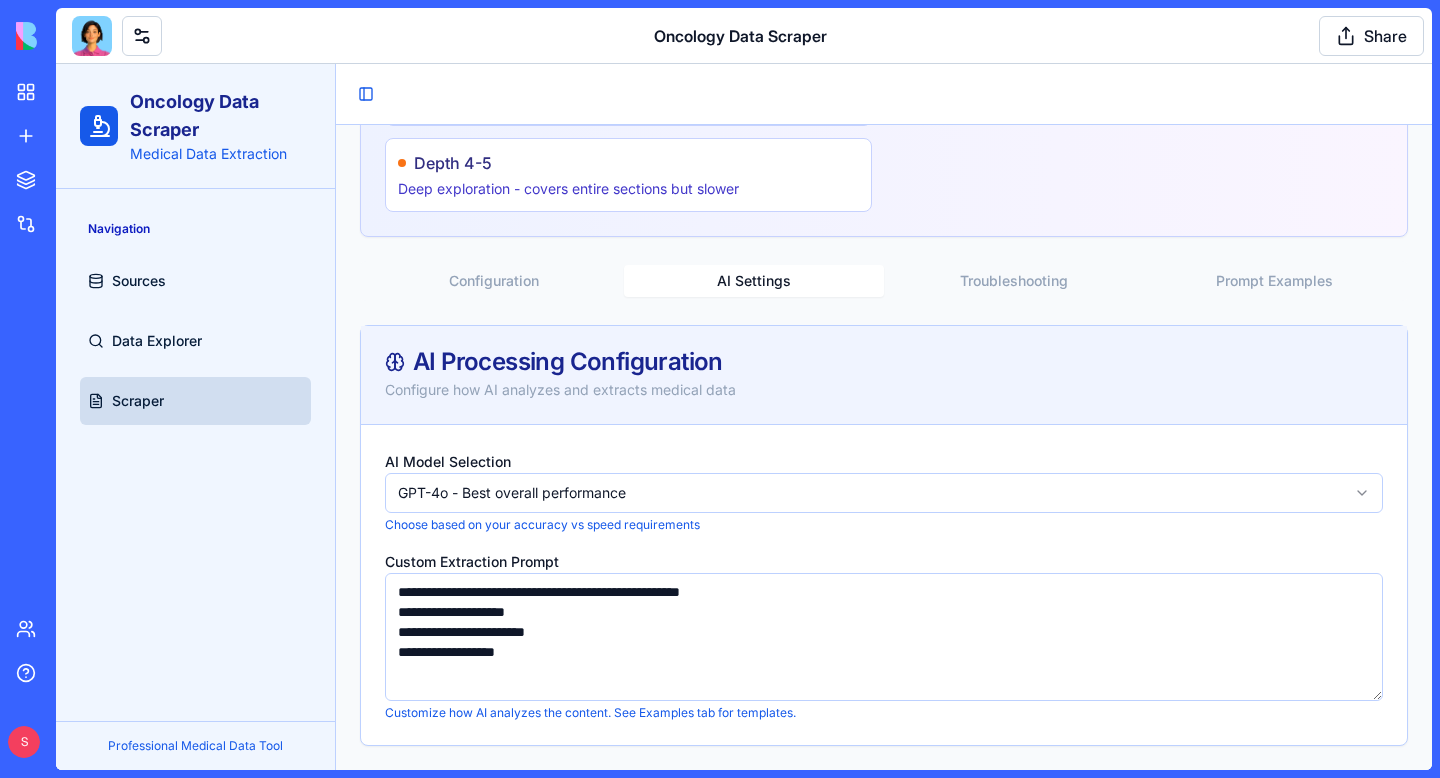 click on "Troubleshooting" at bounding box center [1014, 281] 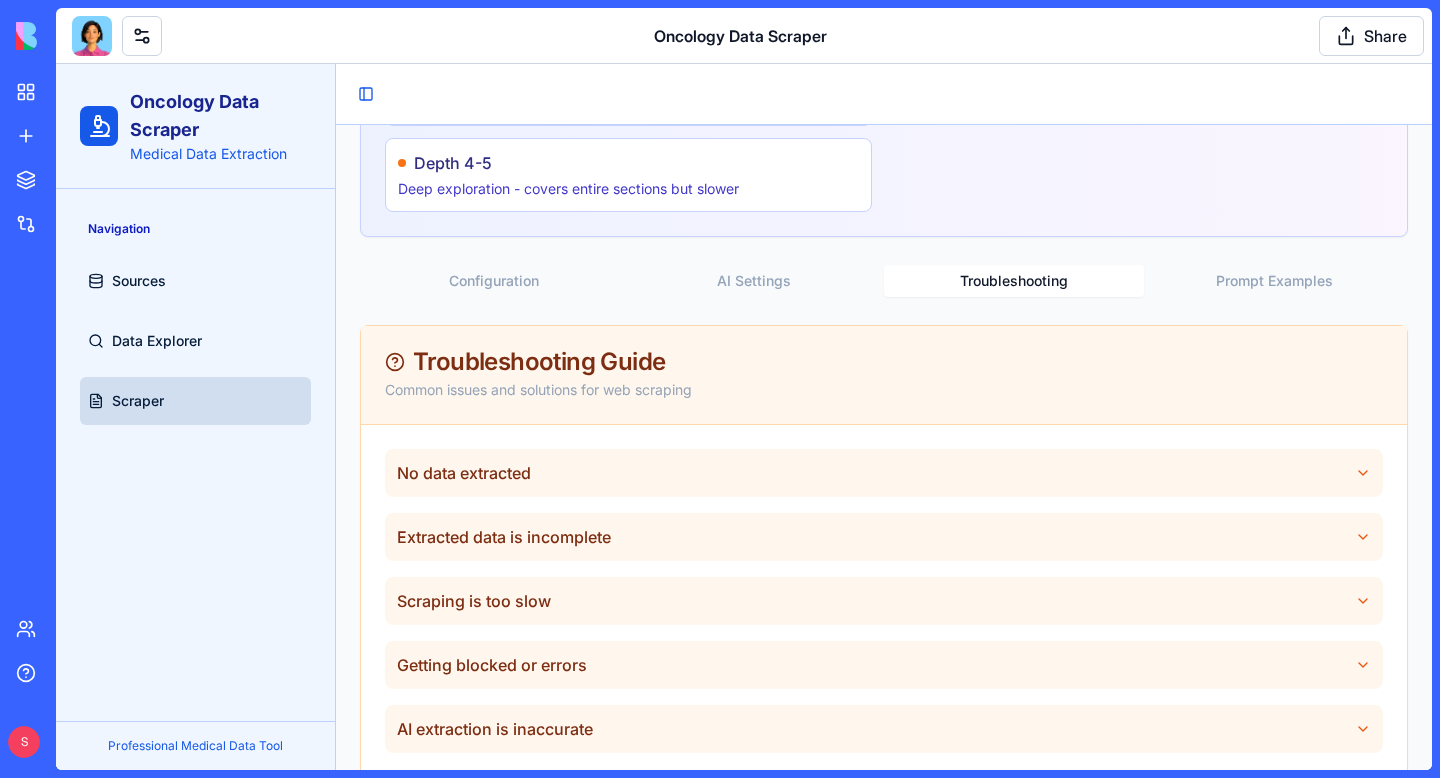 click on "Configuration" at bounding box center (494, 281) 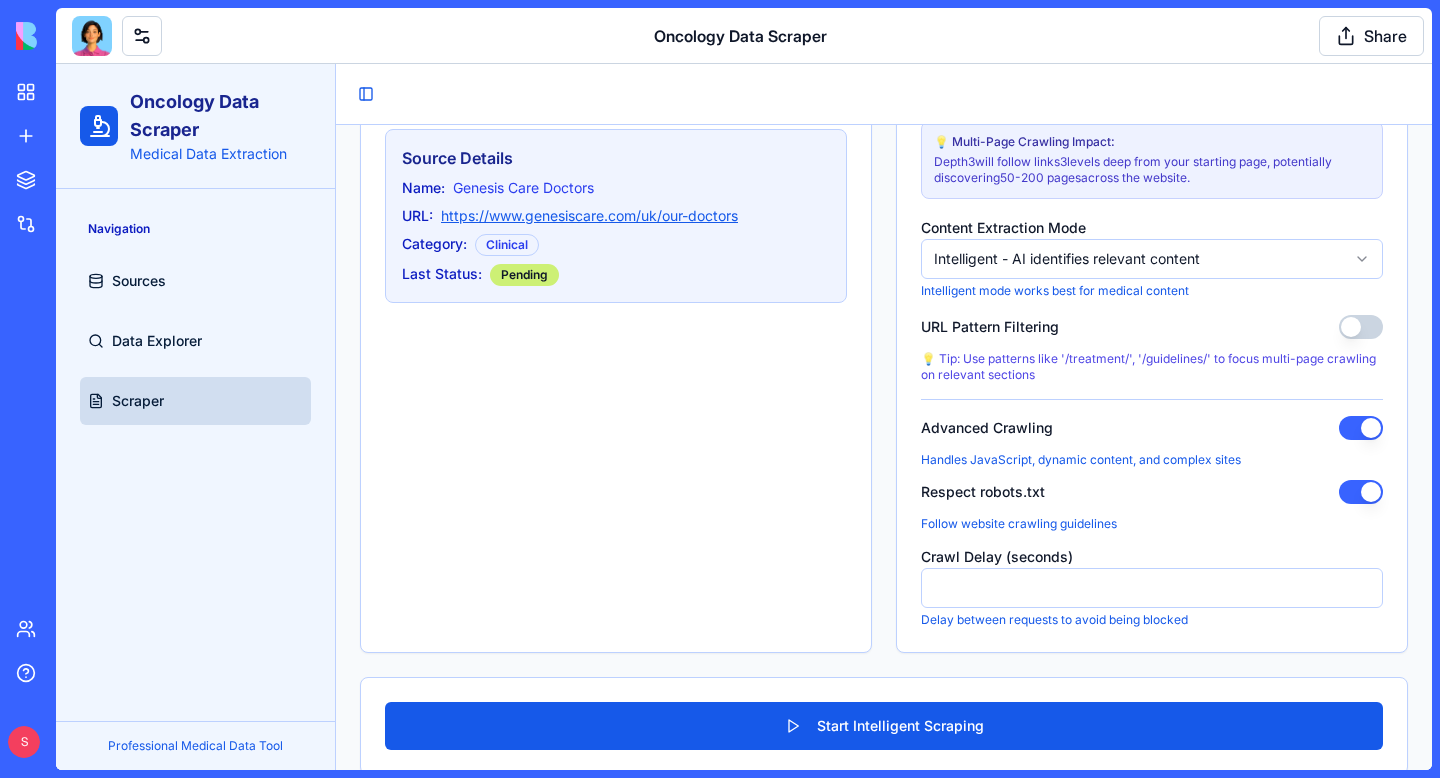 scroll, scrollTop: 1045, scrollLeft: 0, axis: vertical 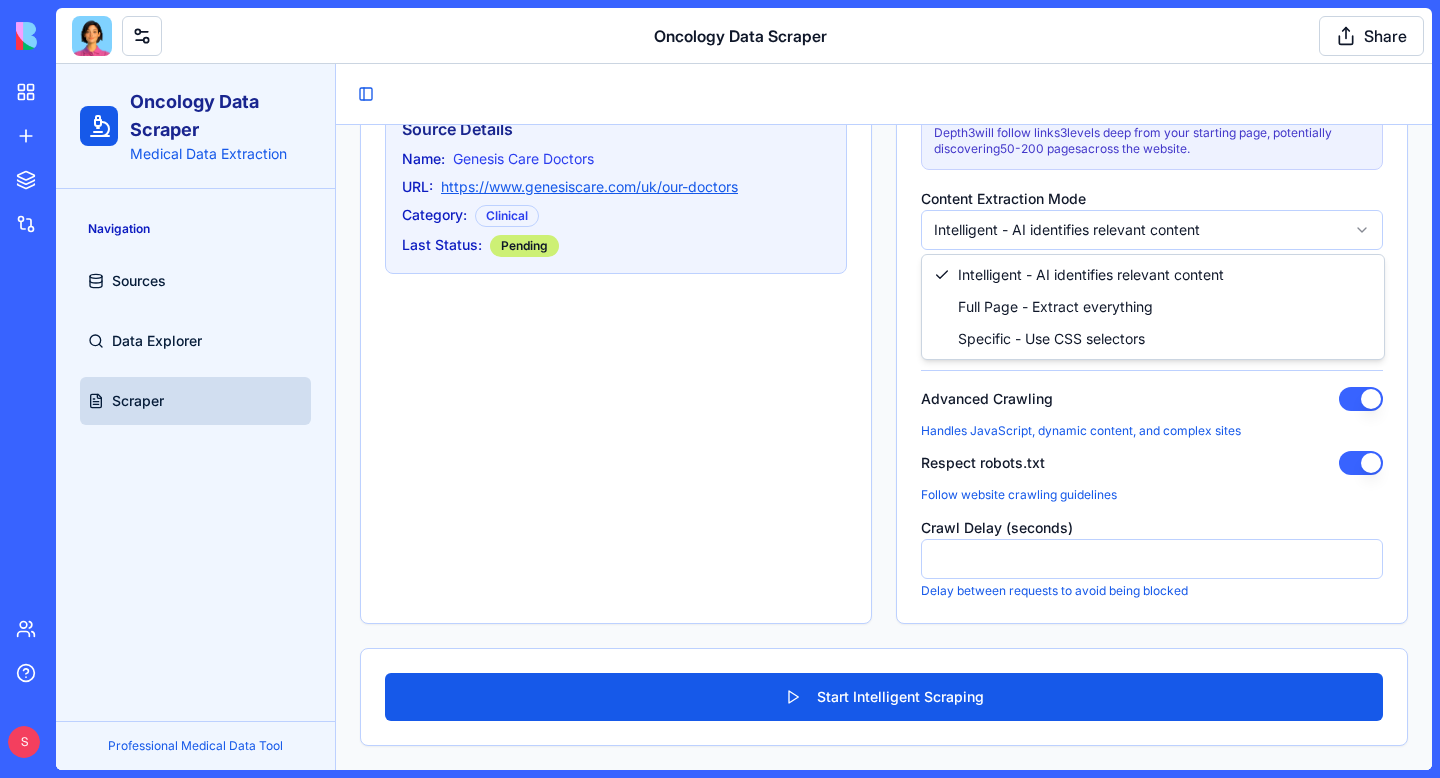 click on "Oncology Data Scraper Medical Data Extraction Navigation Sources Data Explorer Scraper Professional Medical Data Tool Toggle Sidebar Intelligent Medical Data Scraper Advanced web crawling with AI-powered content extraction for medical data How Our Intelligent Scraping Works 1. Advanced Web Crawling Our crawler navigates websites intelligently, handling JavaScript, following links, and respecting site policies. 2. Content Processing Raw HTML is cleaned, structured, and prepared for analysis while preserving important medical information. 3. AI Extraction Advanced LLMs analyze content to extract structured medical medical data, treatments, and clinical information. Multi-Page Crawling Configuration Configure the scraper to explore multiple pages across the website for comprehensive data extraction Understanding Crawling Depth Depth 1 Only the starting page - fastest but limited coverage Depth 2-3 Follows links to related pages - recommended for most sites Depth 4-5 Multi-Page Tips Configuration AI Settings 3 3" at bounding box center (744, -106) 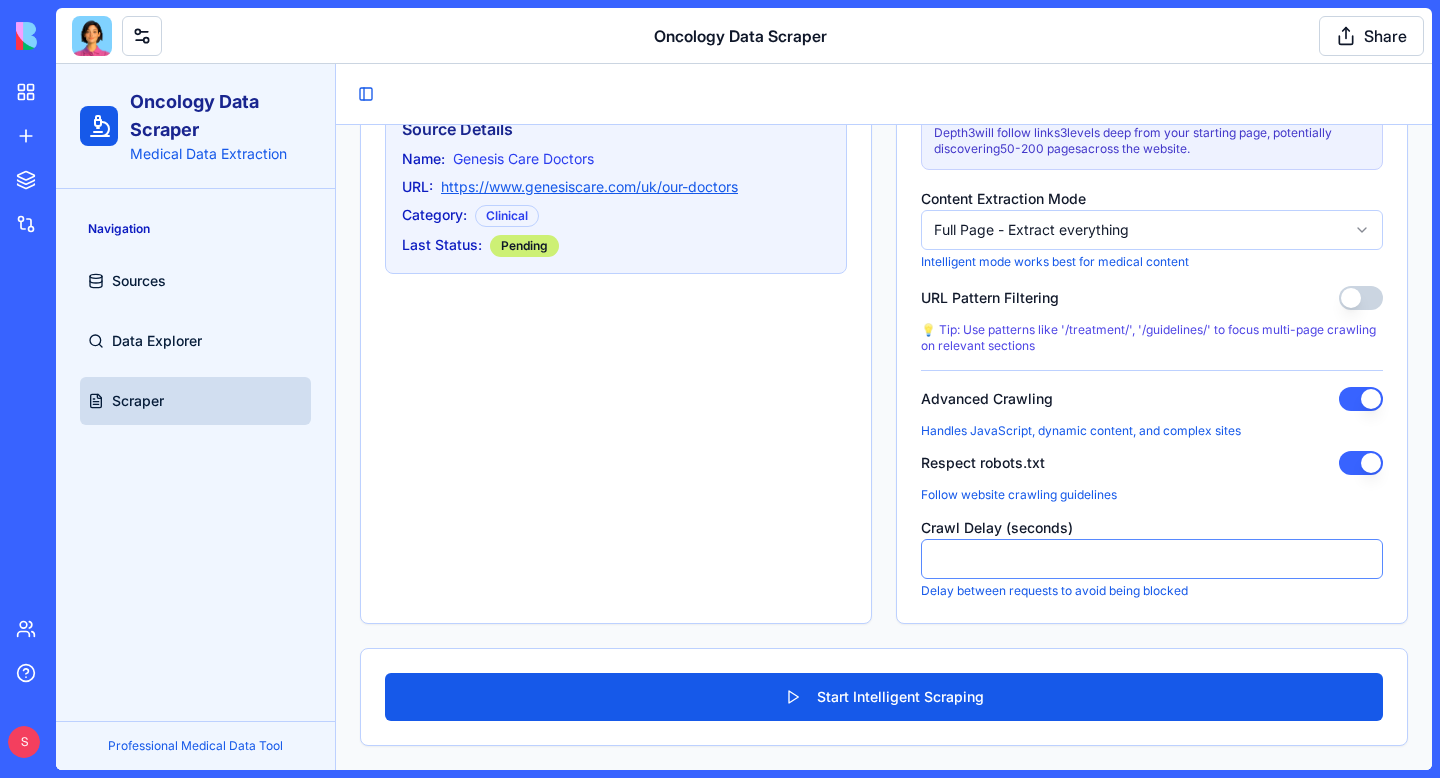click on "*" at bounding box center [1152, 559] 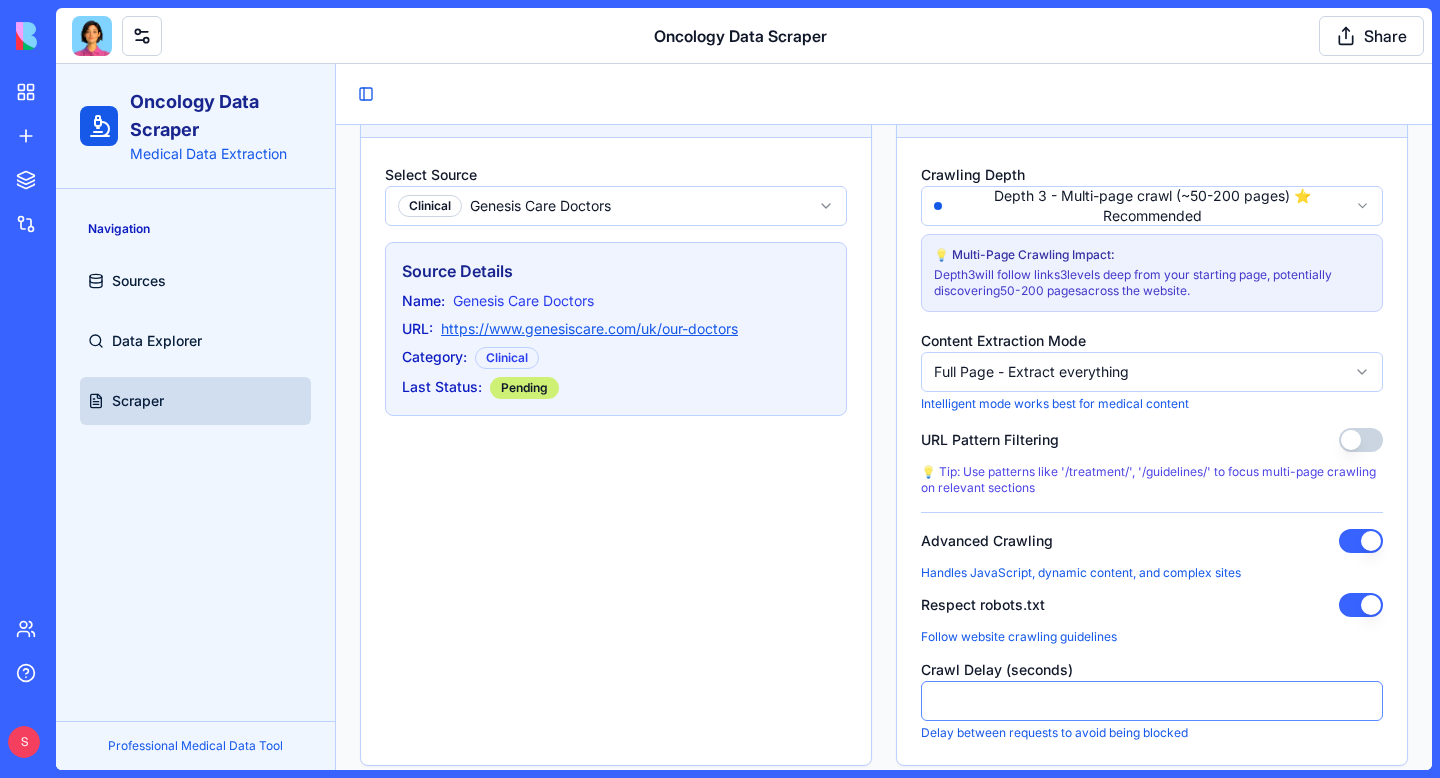 scroll, scrollTop: 856, scrollLeft: 0, axis: vertical 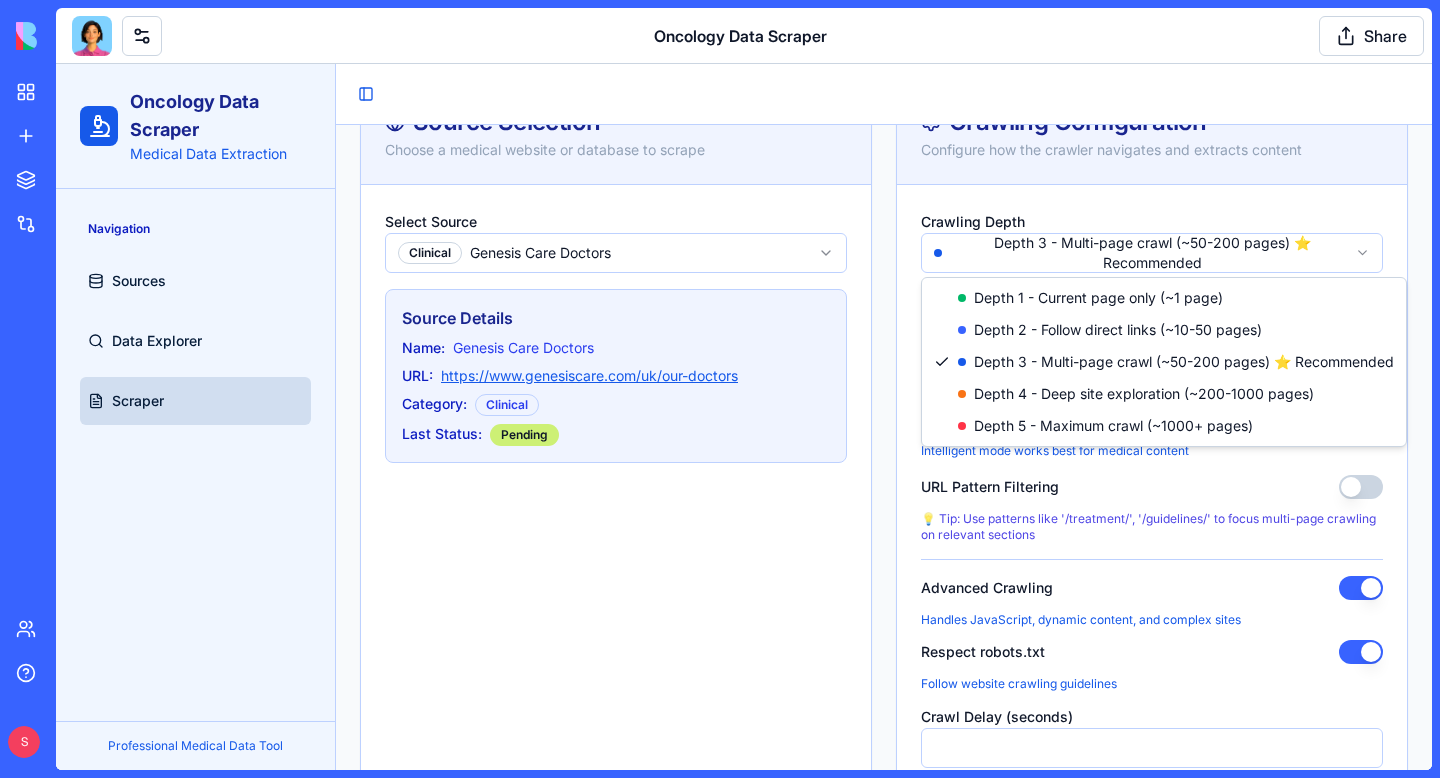click on "Oncology Data Scraper Medical Data Extraction Navigation Sources Data Explorer Scraper Professional Medical Data Tool Toggle Sidebar Intelligent Medical Data Scraper Advanced web crawling with AI-powered content extraction for medical data How Our Intelligent Scraping Works 1. Advanced Web Crawling Our crawler navigates websites intelligently, handling JavaScript, following links, and respecting site policies. 2. Content Processing Raw HTML is cleaned, structured, and prepared for analysis while preserving important medical information. 3. AI Extraction Advanced LLMs analyze content to extract structured medical medical data, treatments, and clinical information. Multi-Page Crawling Configuration Configure the scraper to explore multiple pages across the website for comprehensive data extraction Understanding Crawling Depth Depth 1 Only the starting page - fastest but limited coverage Depth 2-3 Follows links to related pages - recommended for most sites Depth 4-5 Multi-Page Tips Configuration AI Settings 3 3" at bounding box center (744, 83) 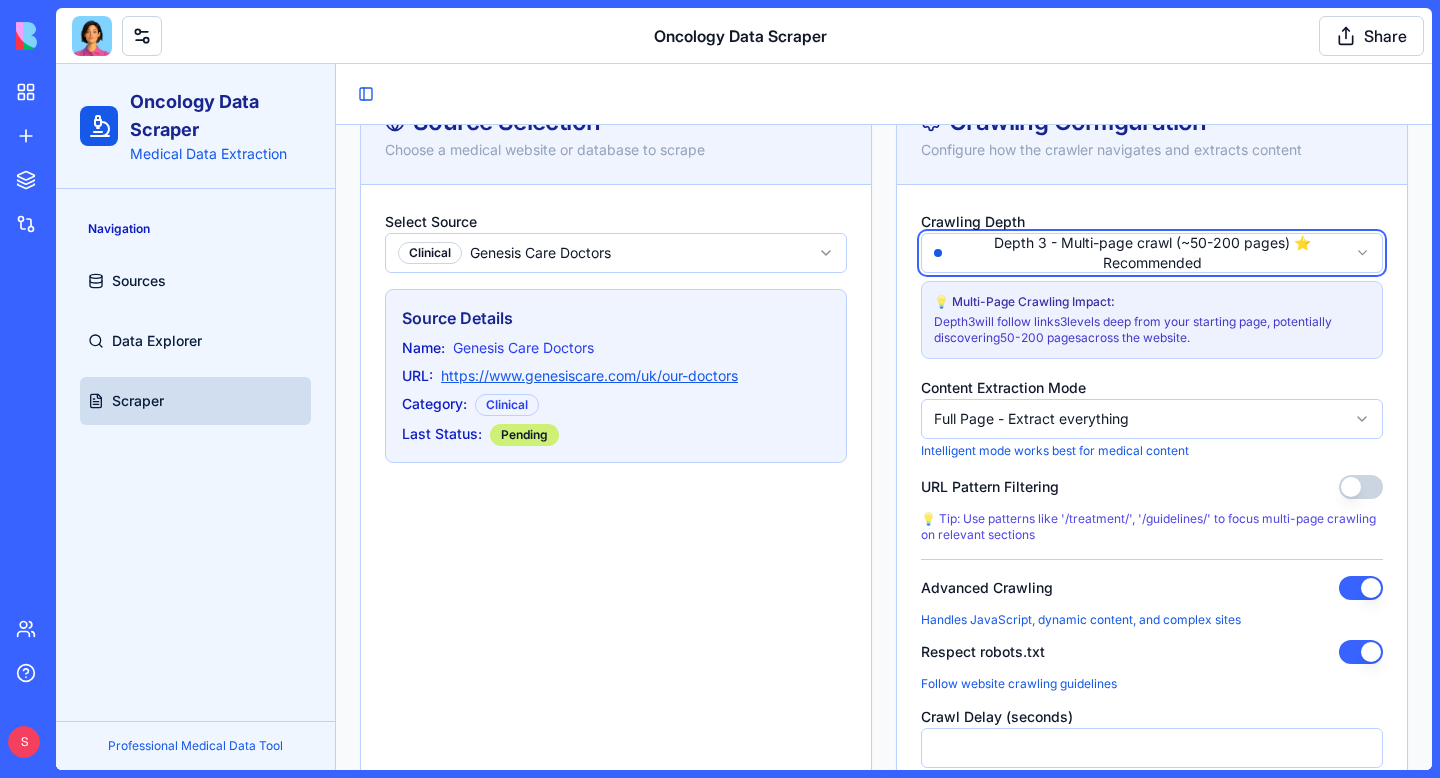 scroll, scrollTop: 1045, scrollLeft: 0, axis: vertical 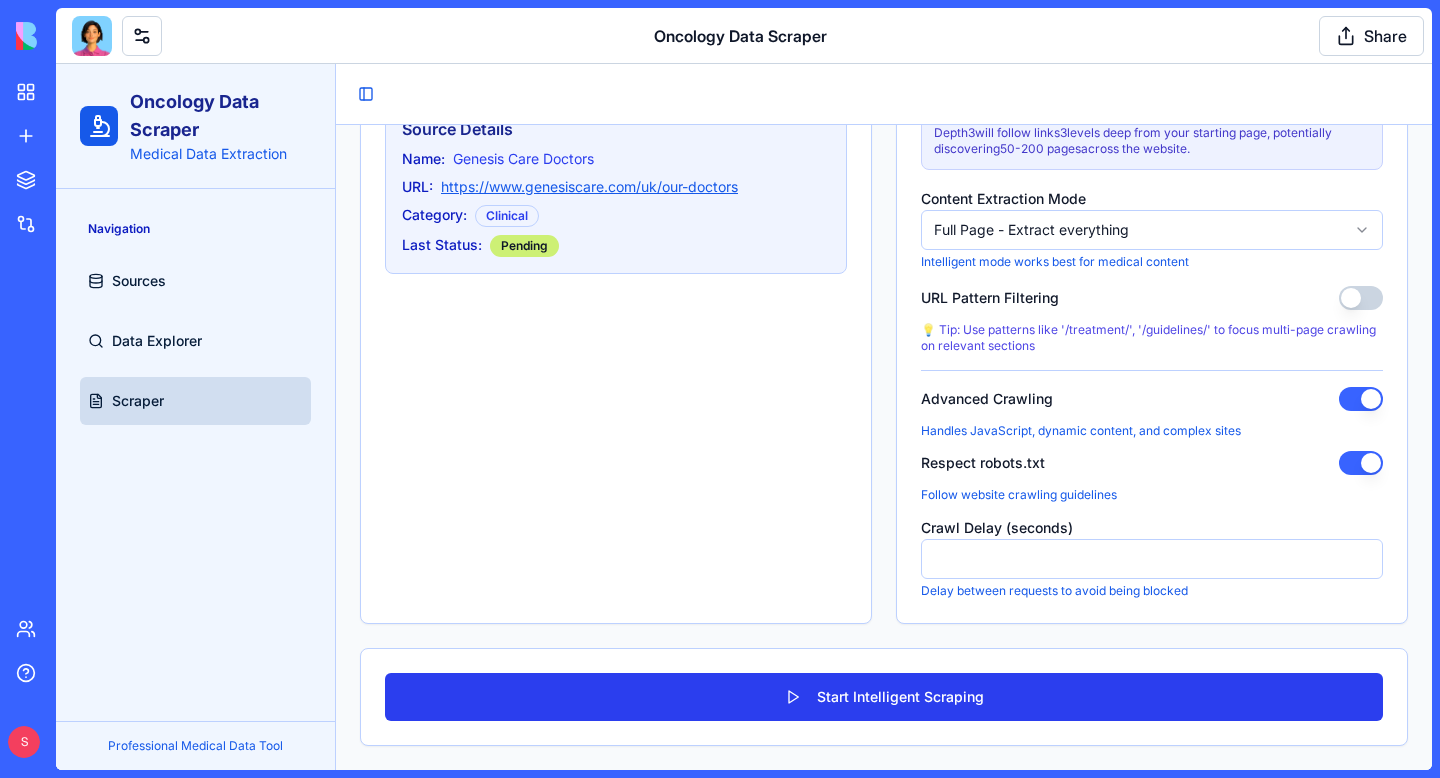 click on "Start Intelligent Scraping" at bounding box center [884, 697] 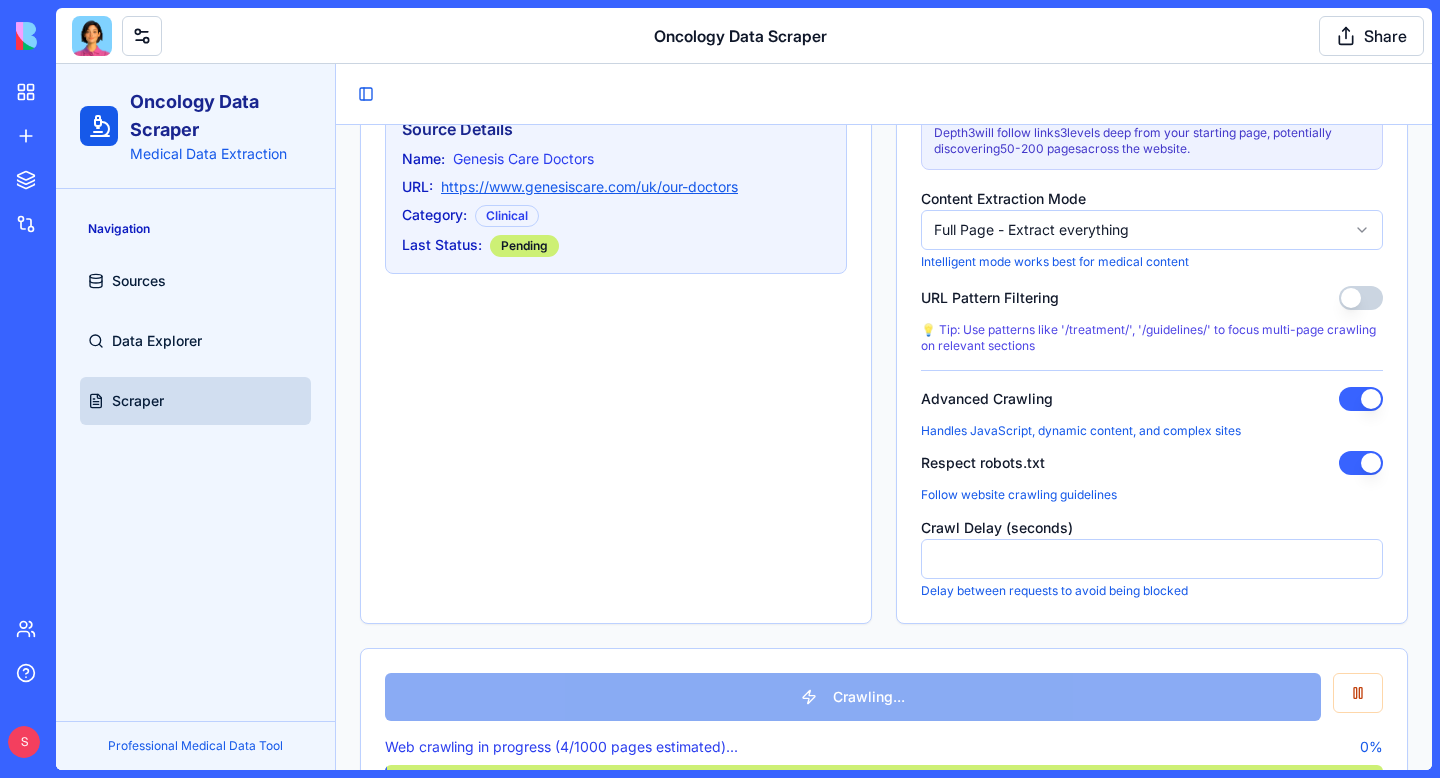 scroll, scrollTop: 1125, scrollLeft: 0, axis: vertical 